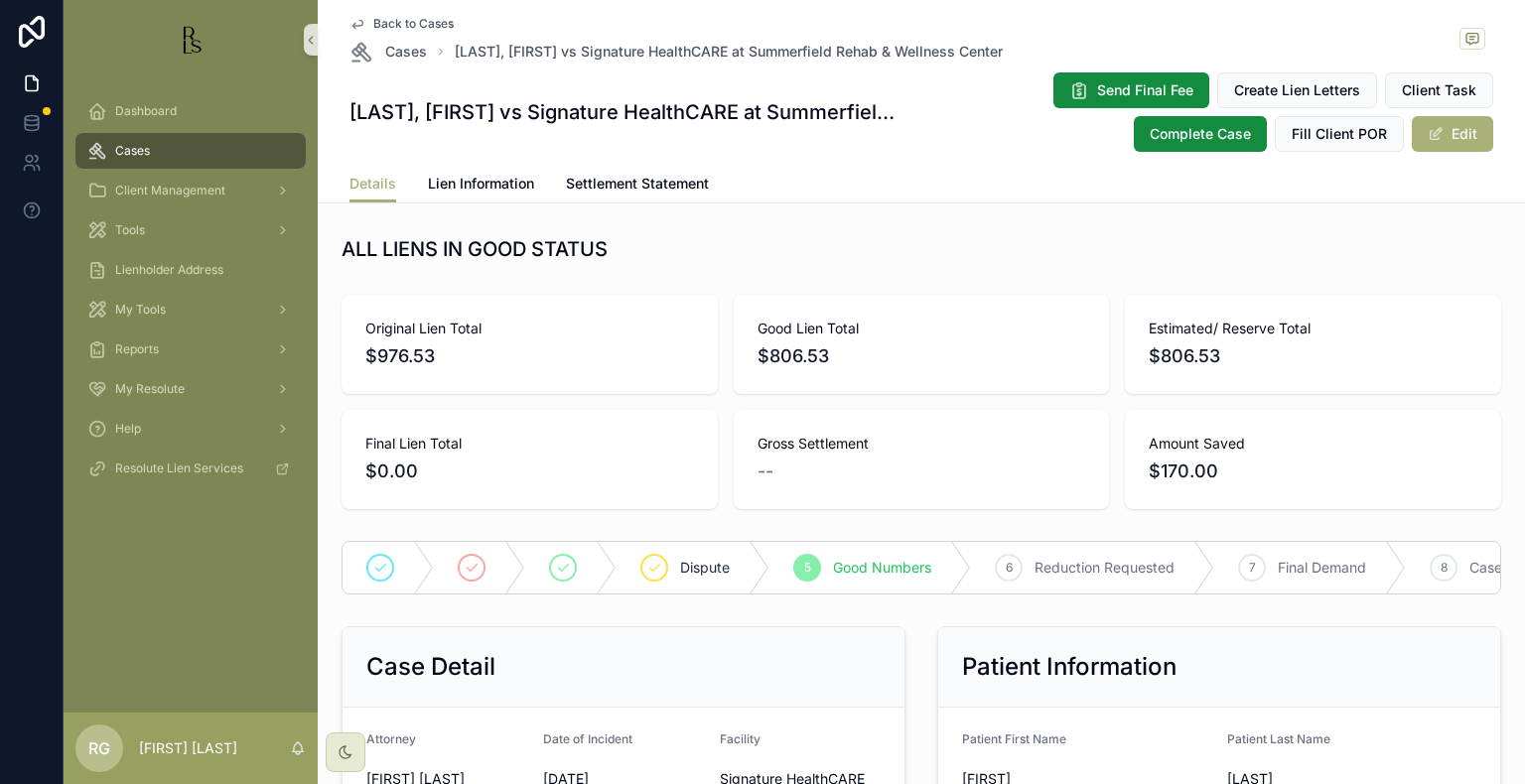 scroll, scrollTop: 0, scrollLeft: 0, axis: both 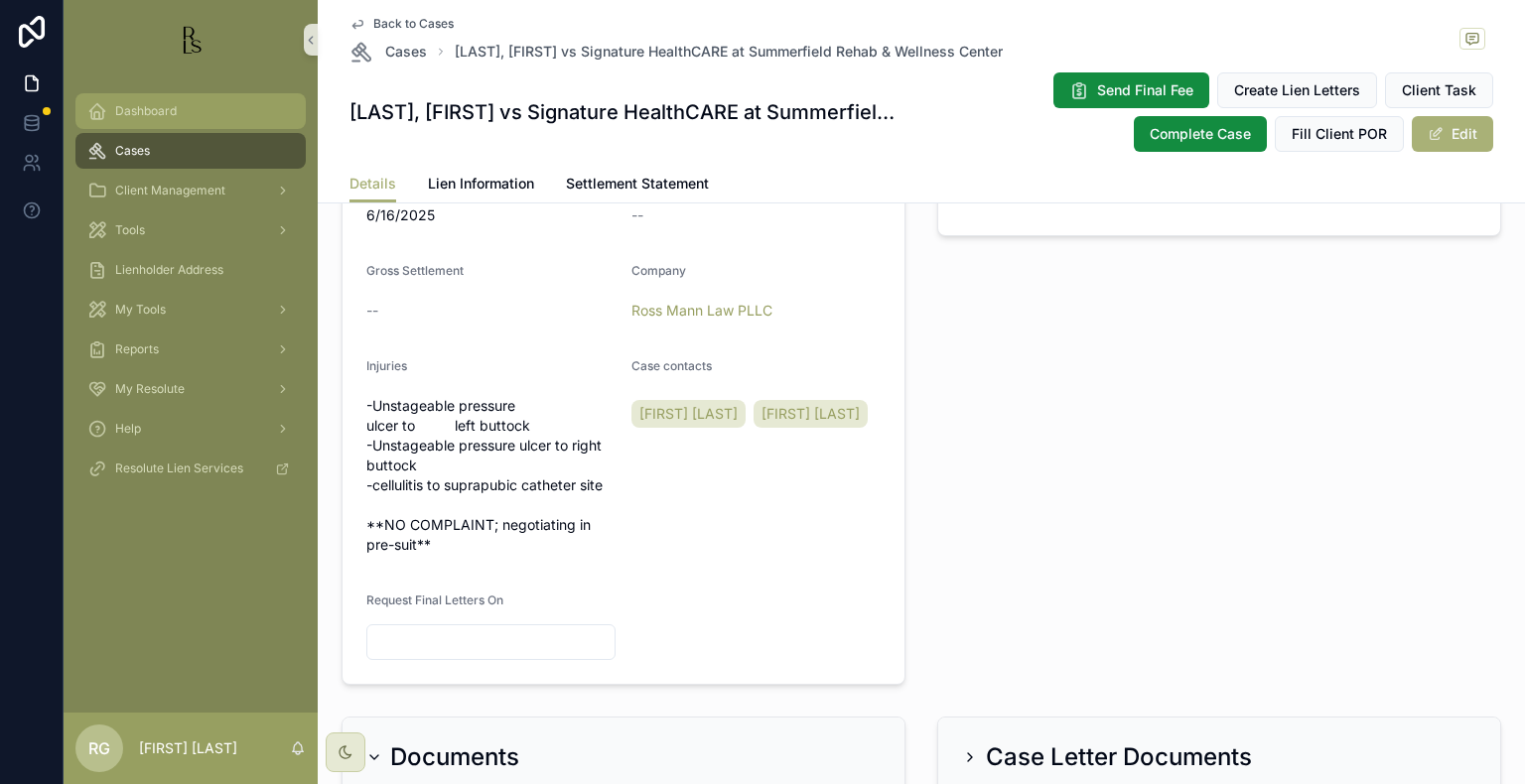 click on "Dashboard" at bounding box center (146, 111) 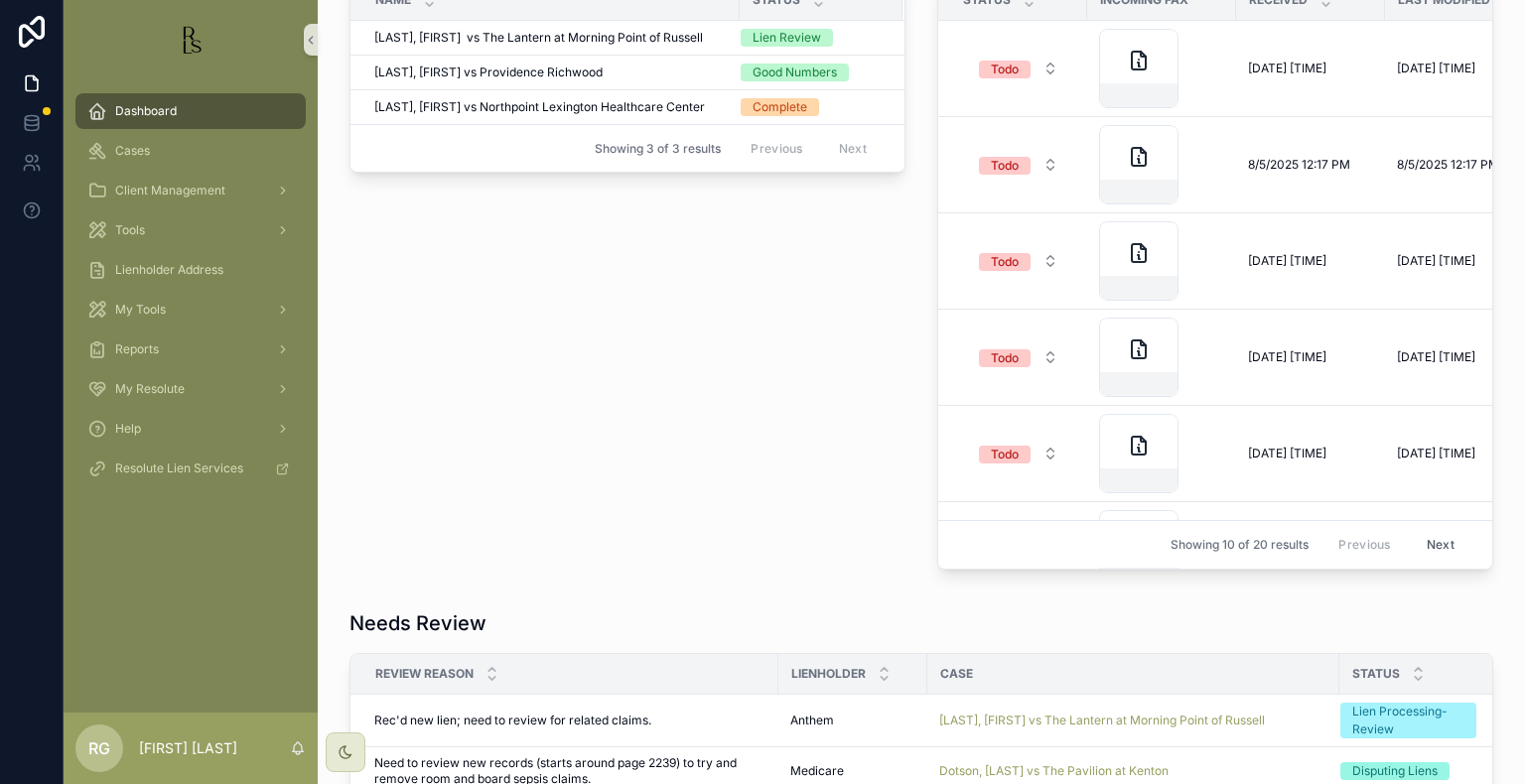 scroll, scrollTop: 1389, scrollLeft: 0, axis: vertical 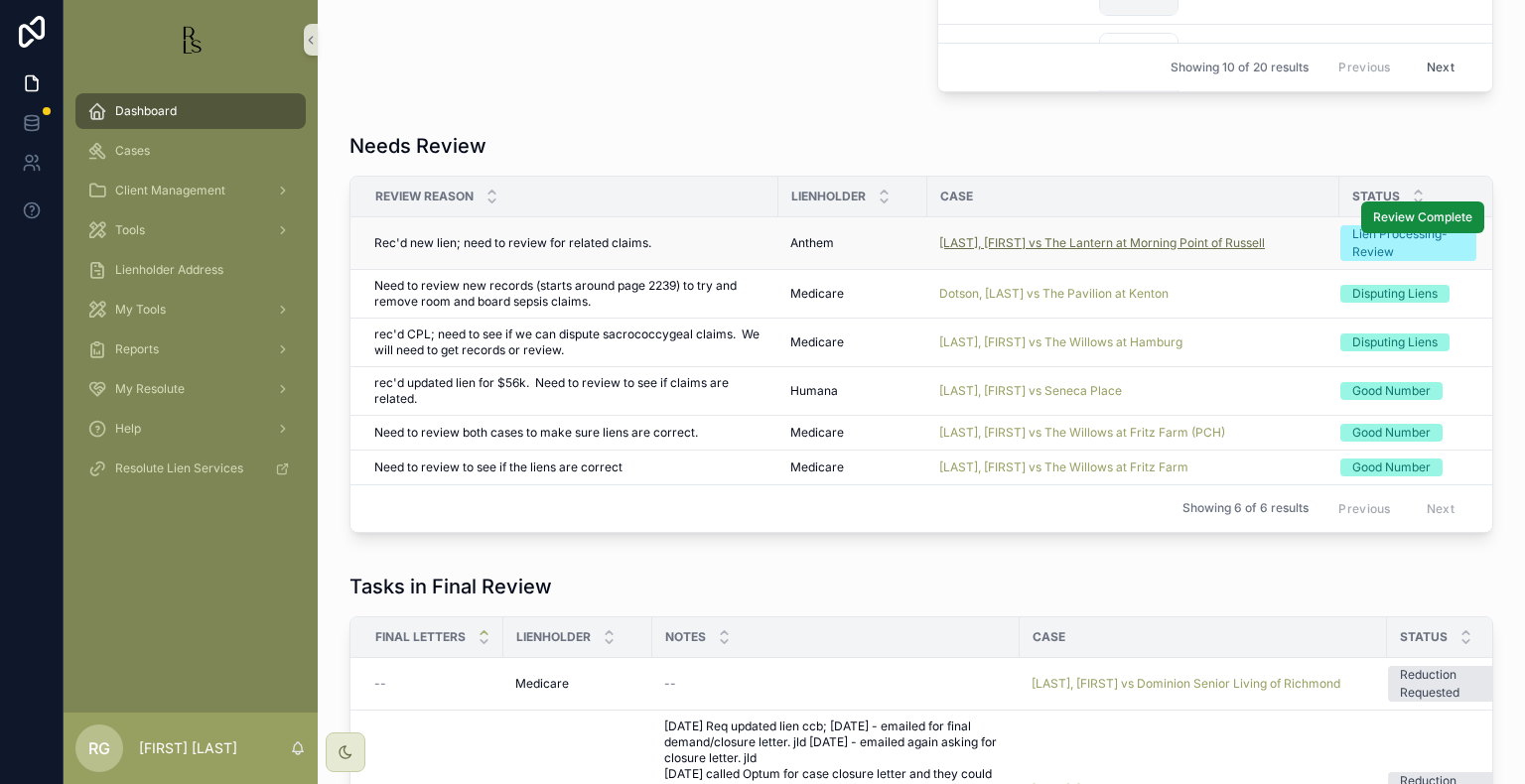 click on "[LAST], [FIRST]  vs The Lantern at Morning Point of Russell" at bounding box center [1102, 243] 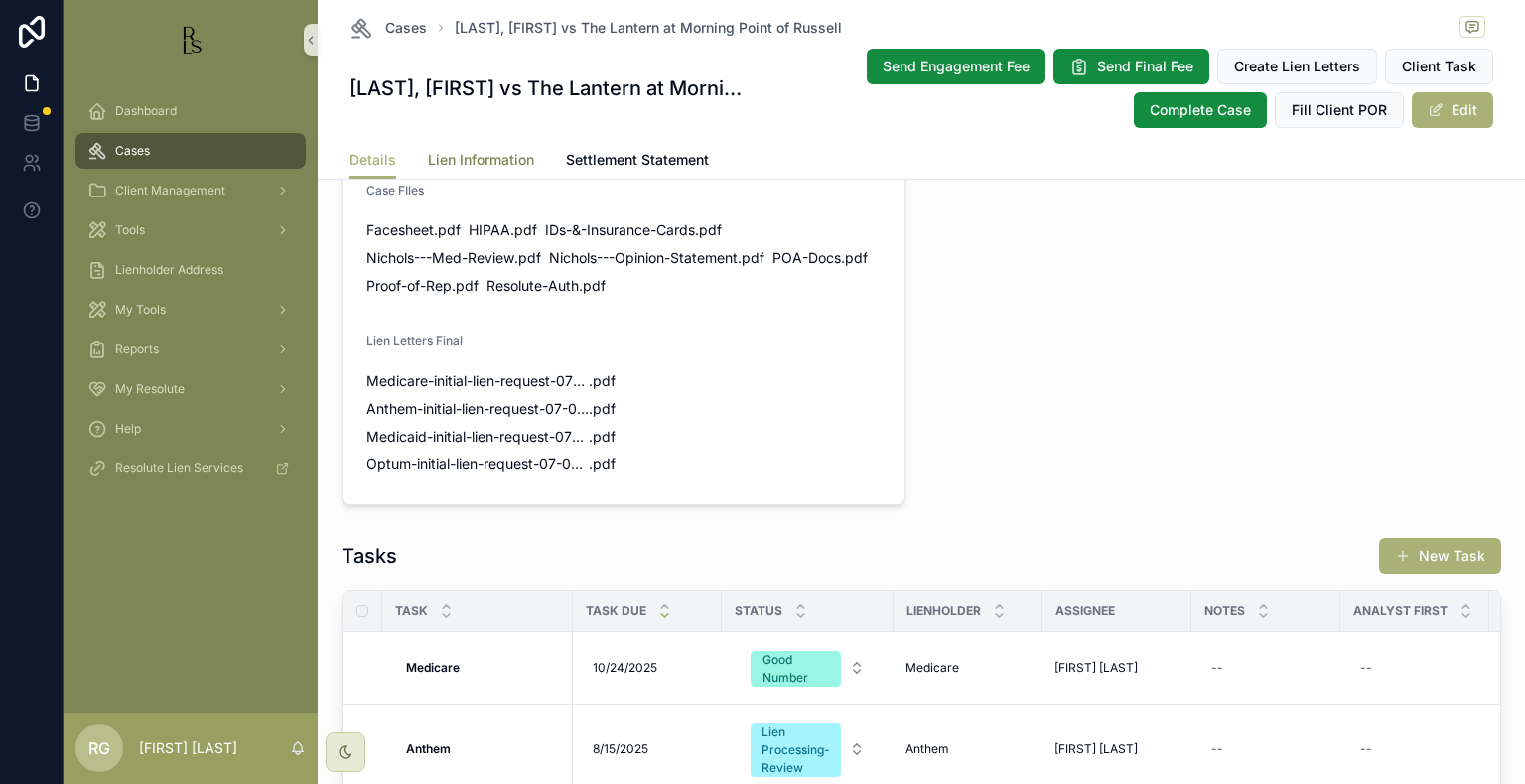 scroll, scrollTop: 794, scrollLeft: 0, axis: vertical 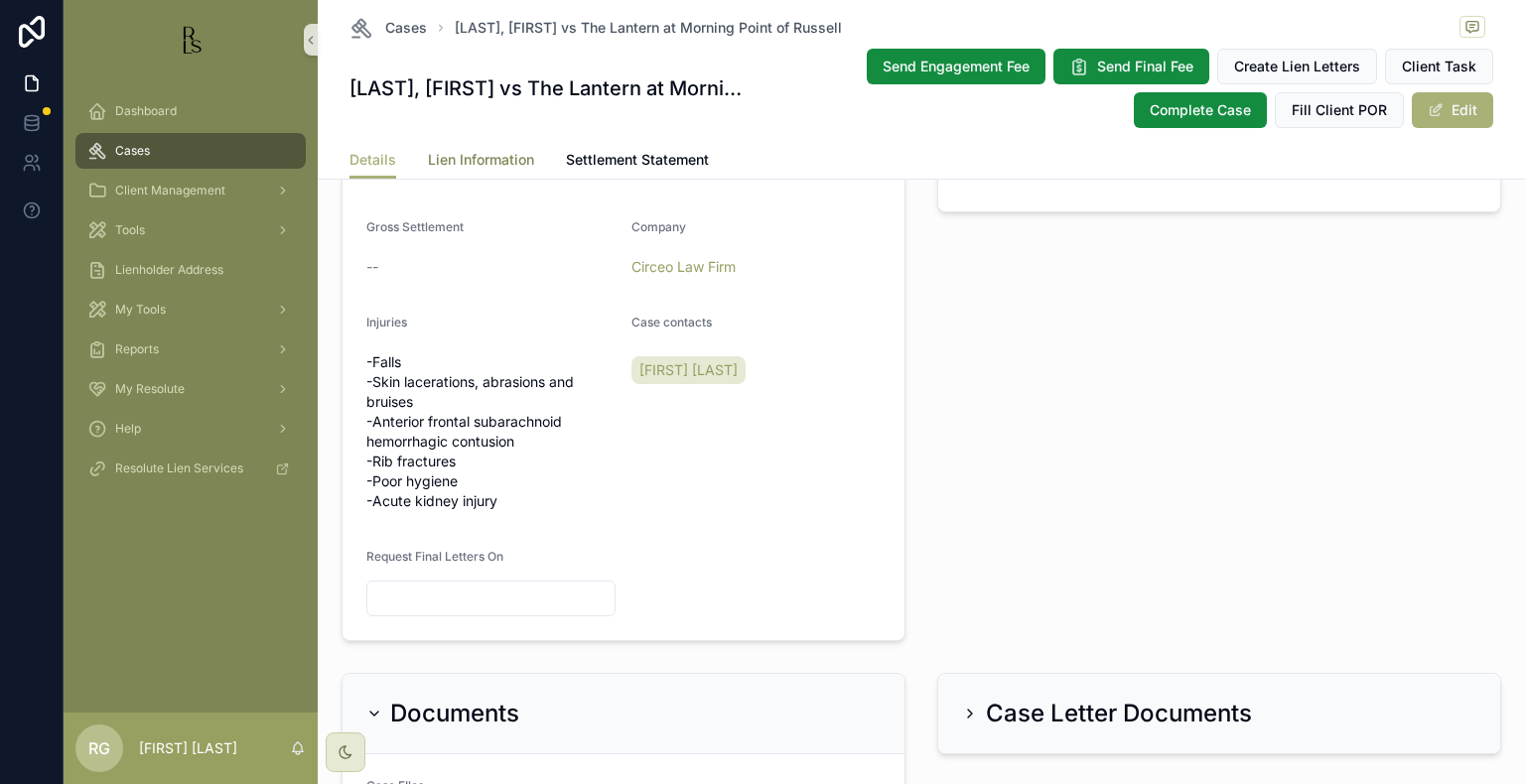 click on "Lien Information" at bounding box center [481, 160] 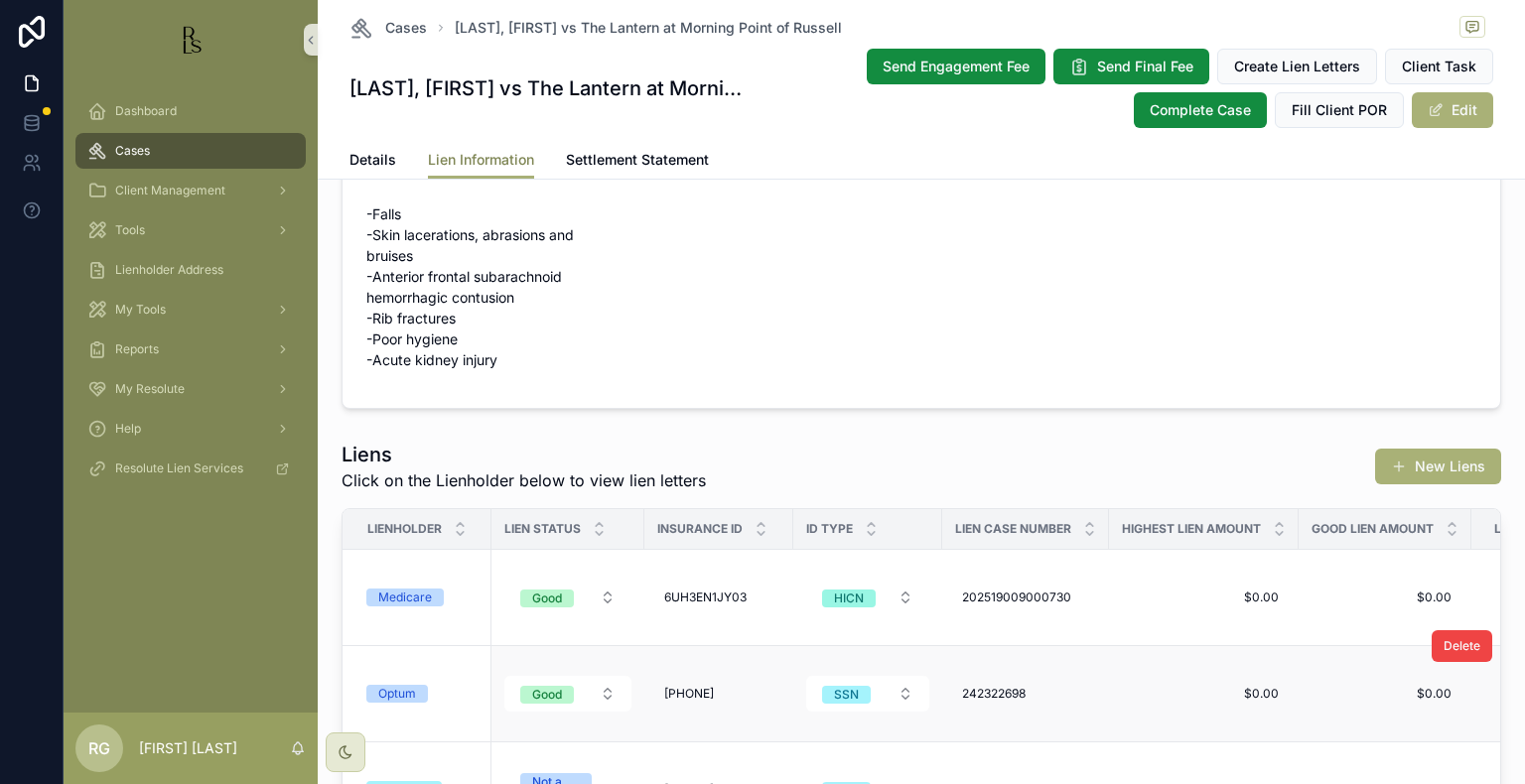 scroll, scrollTop: 298, scrollLeft: 0, axis: vertical 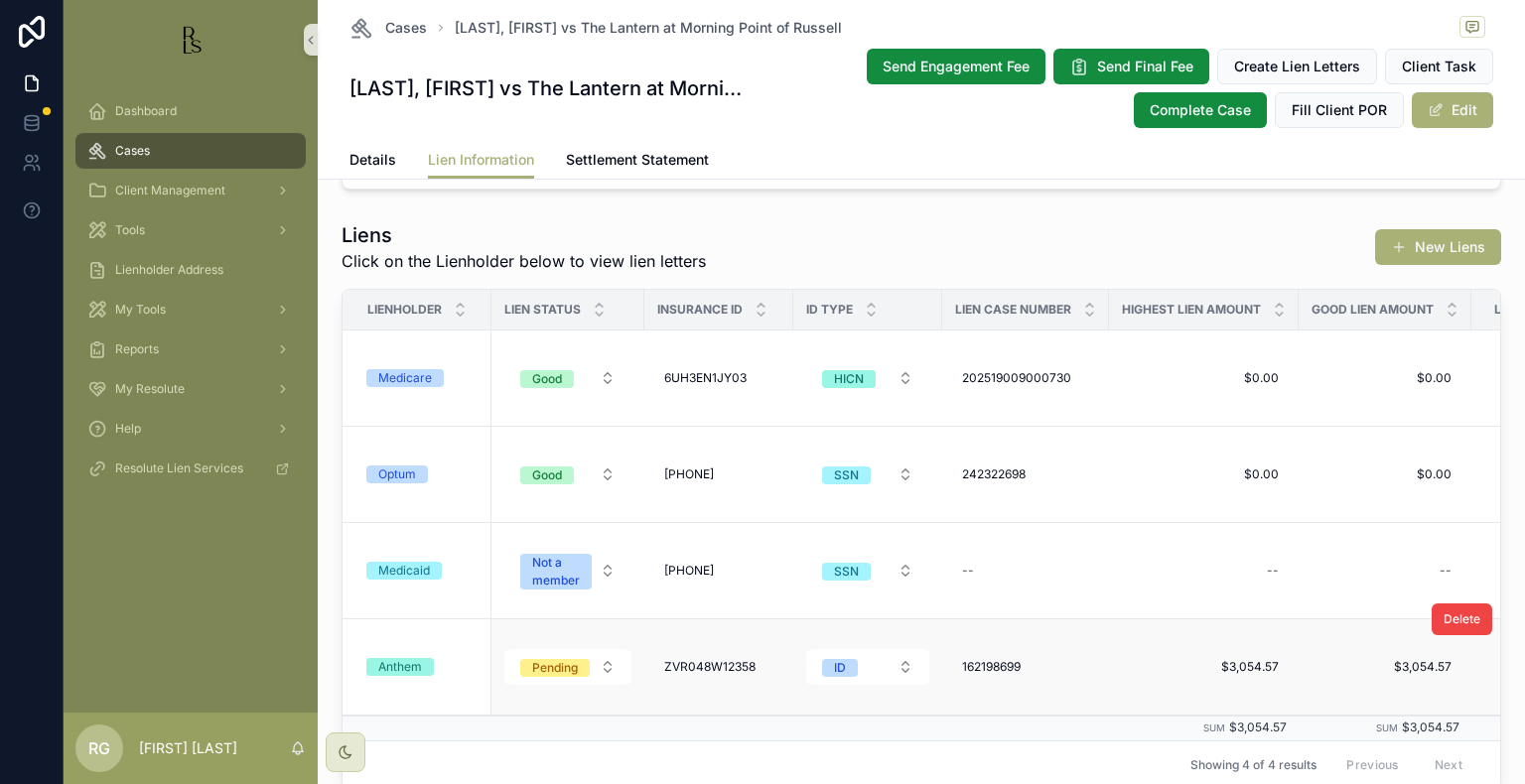 click on "Anthem" at bounding box center (400, 667) 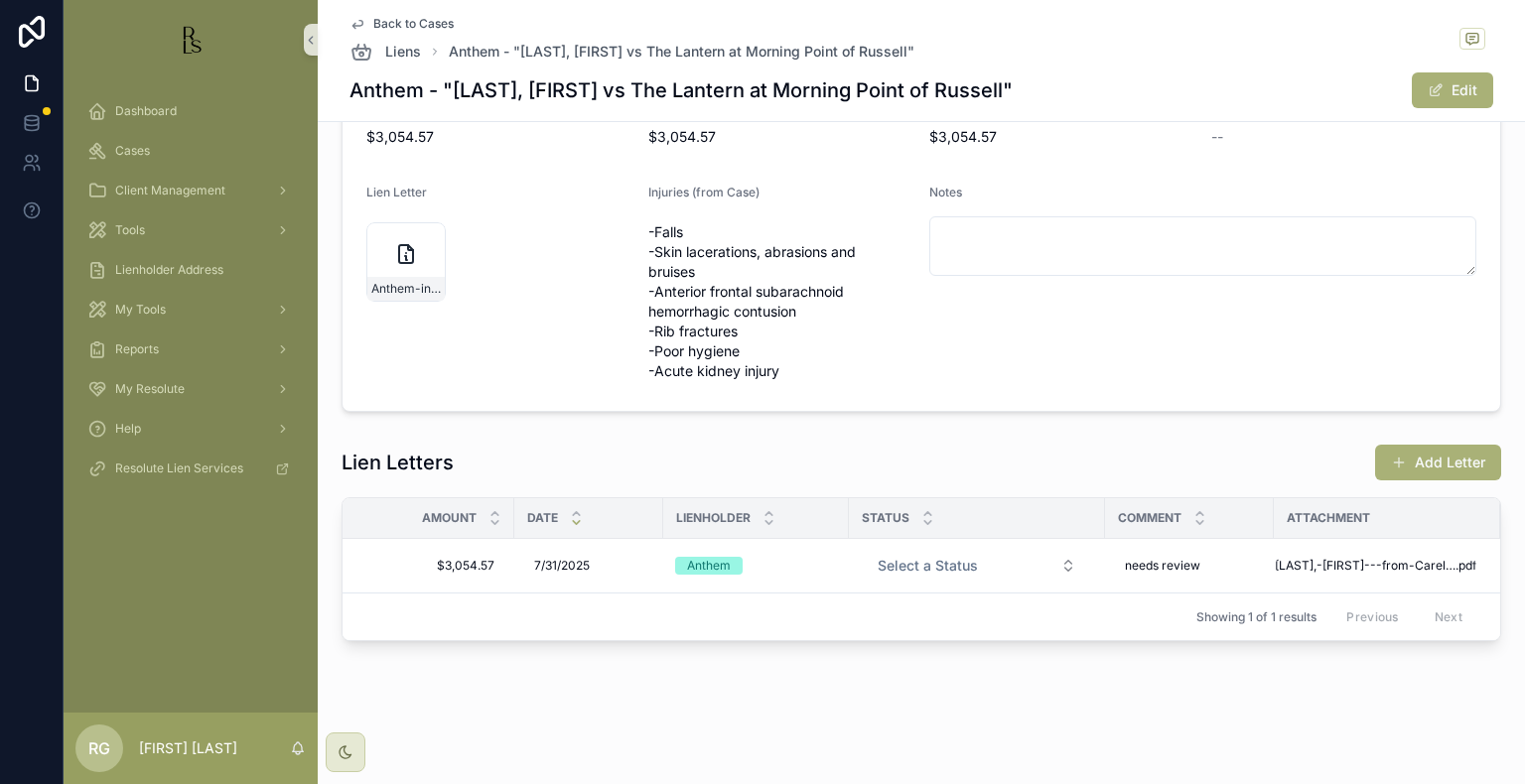 scroll, scrollTop: 278, scrollLeft: 0, axis: vertical 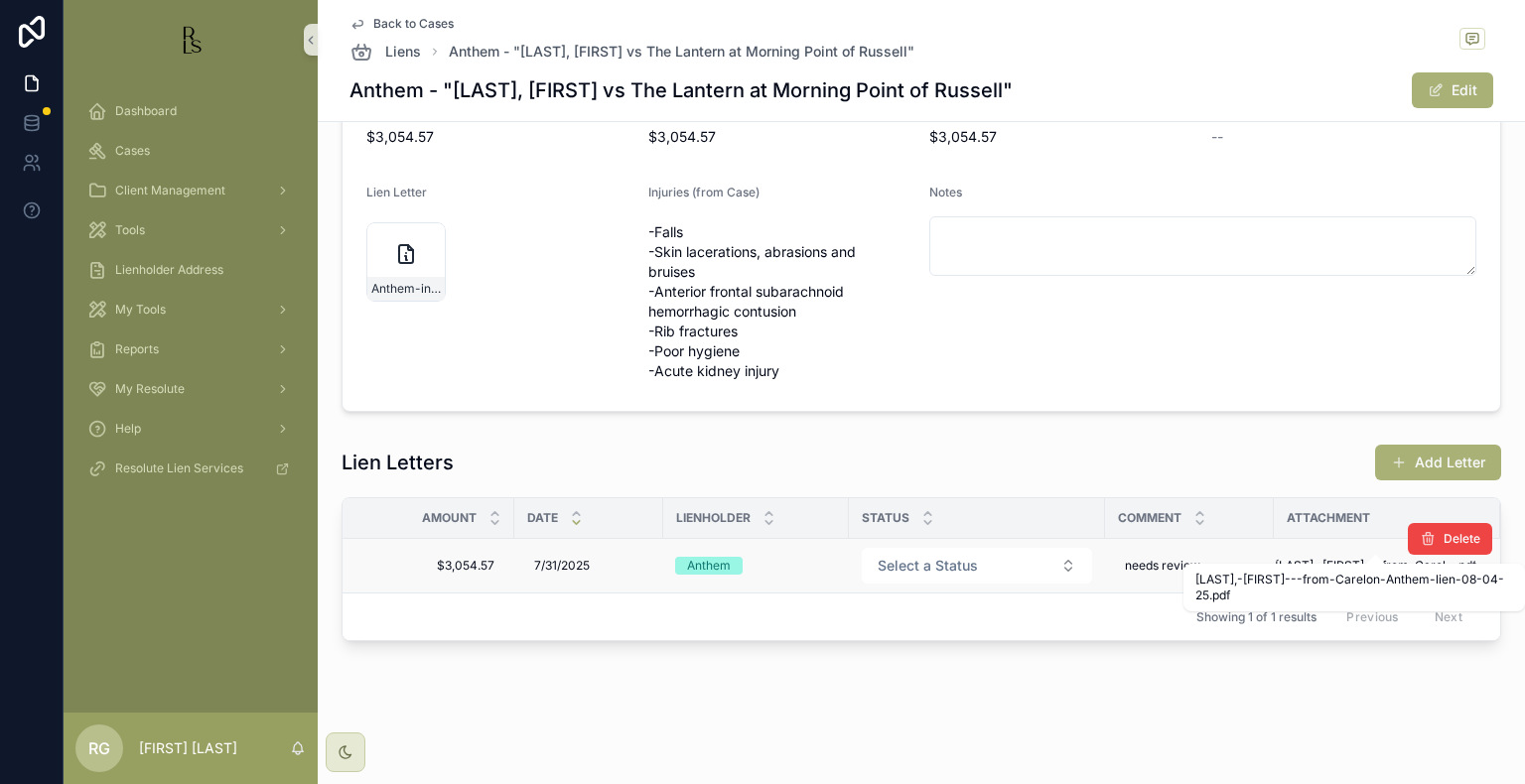 click on "[LAST],-[FIRST]---from-Carelon-Anthem-lien-08-04-25" at bounding box center [1365, 566] 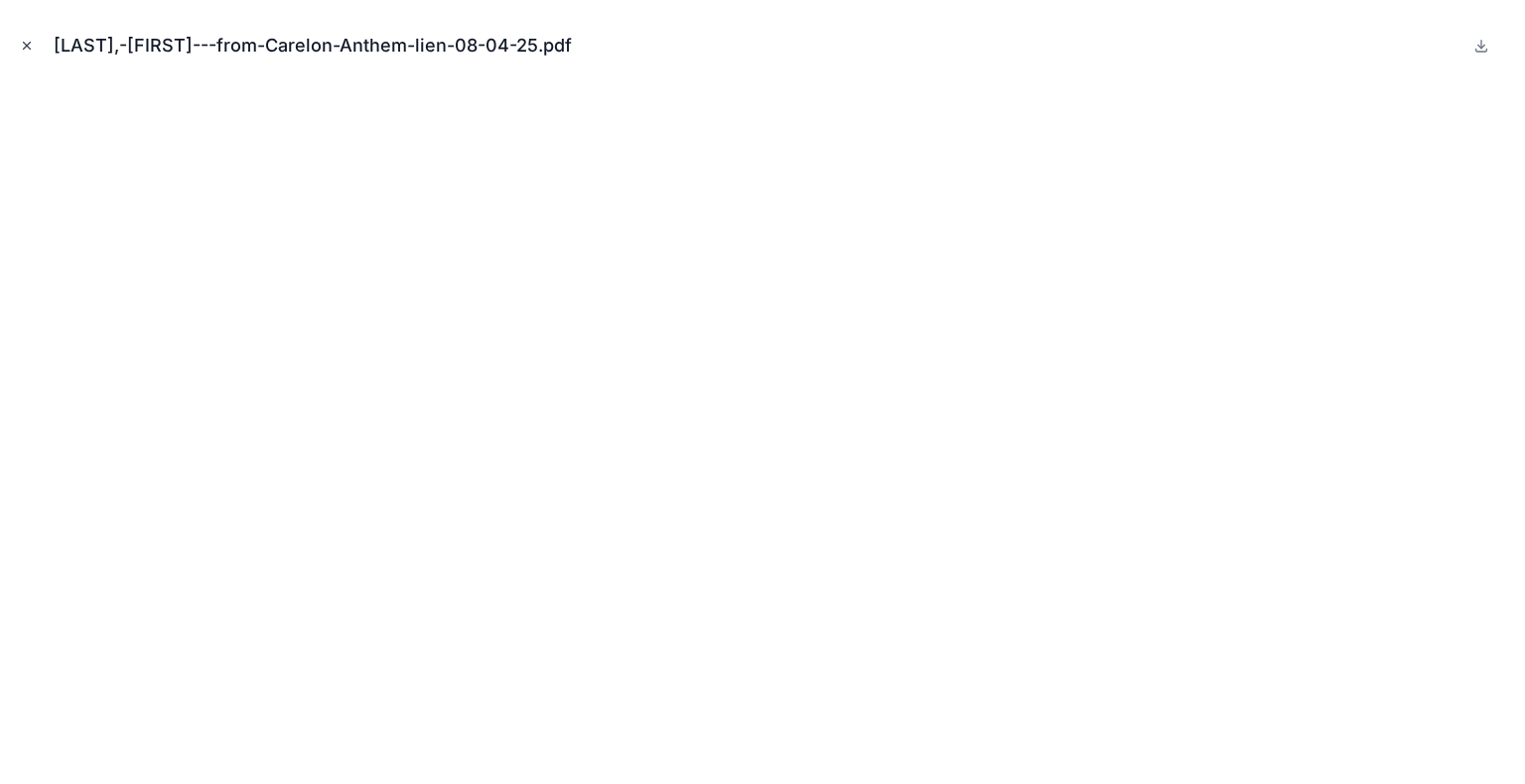 click at bounding box center [27, 46] 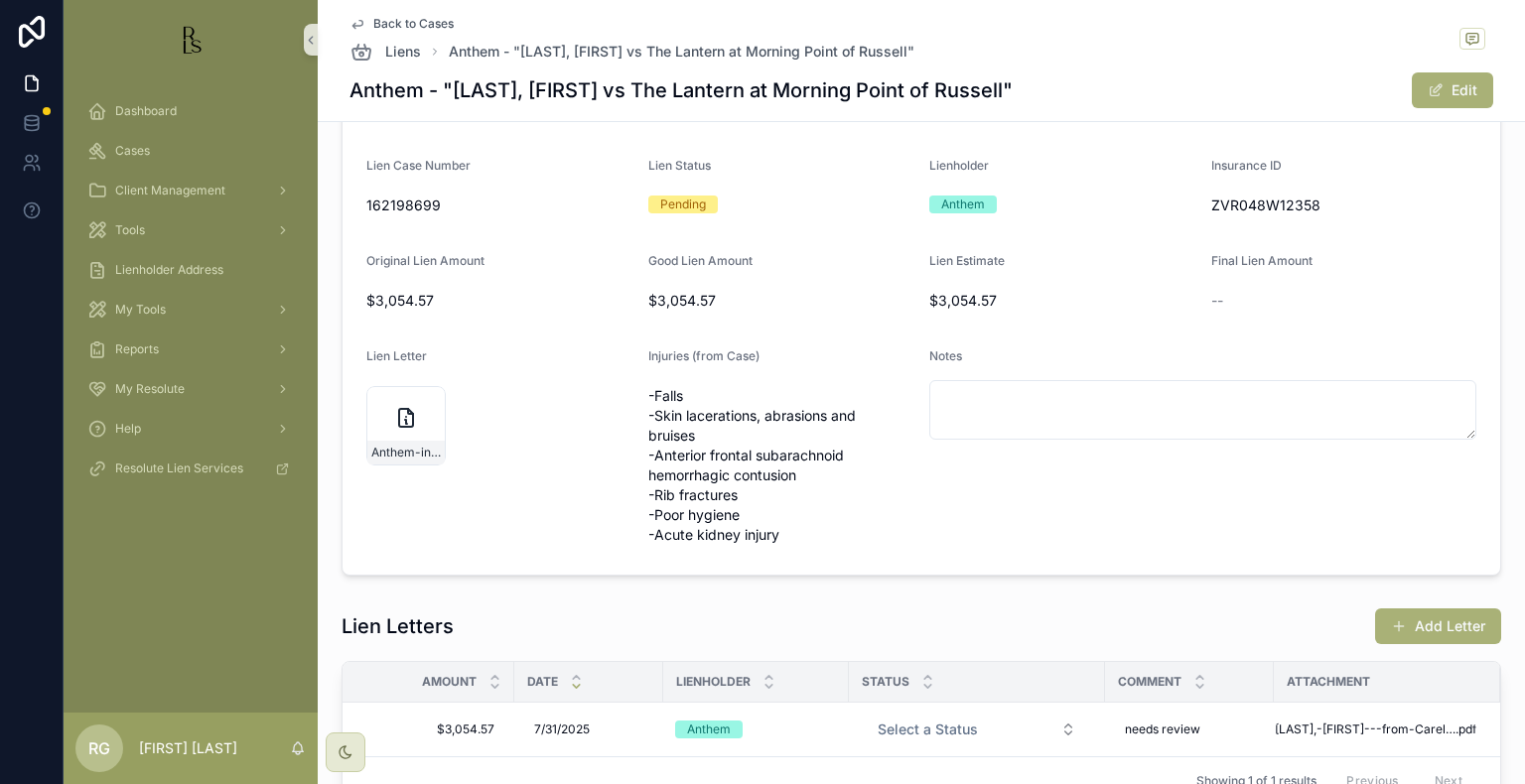 scroll, scrollTop: 0, scrollLeft: 0, axis: both 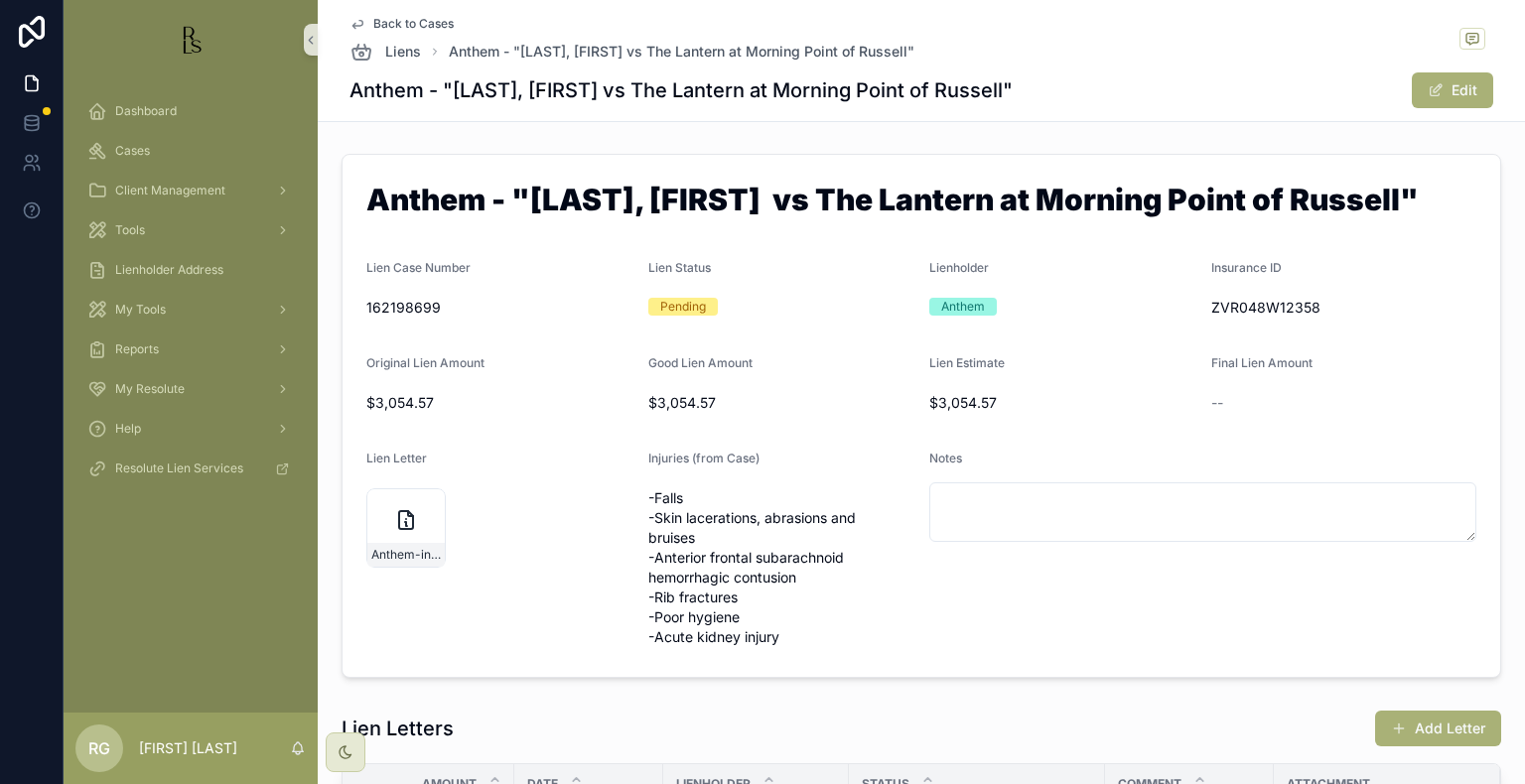 click on "Back to Cases" at bounding box center [413, 24] 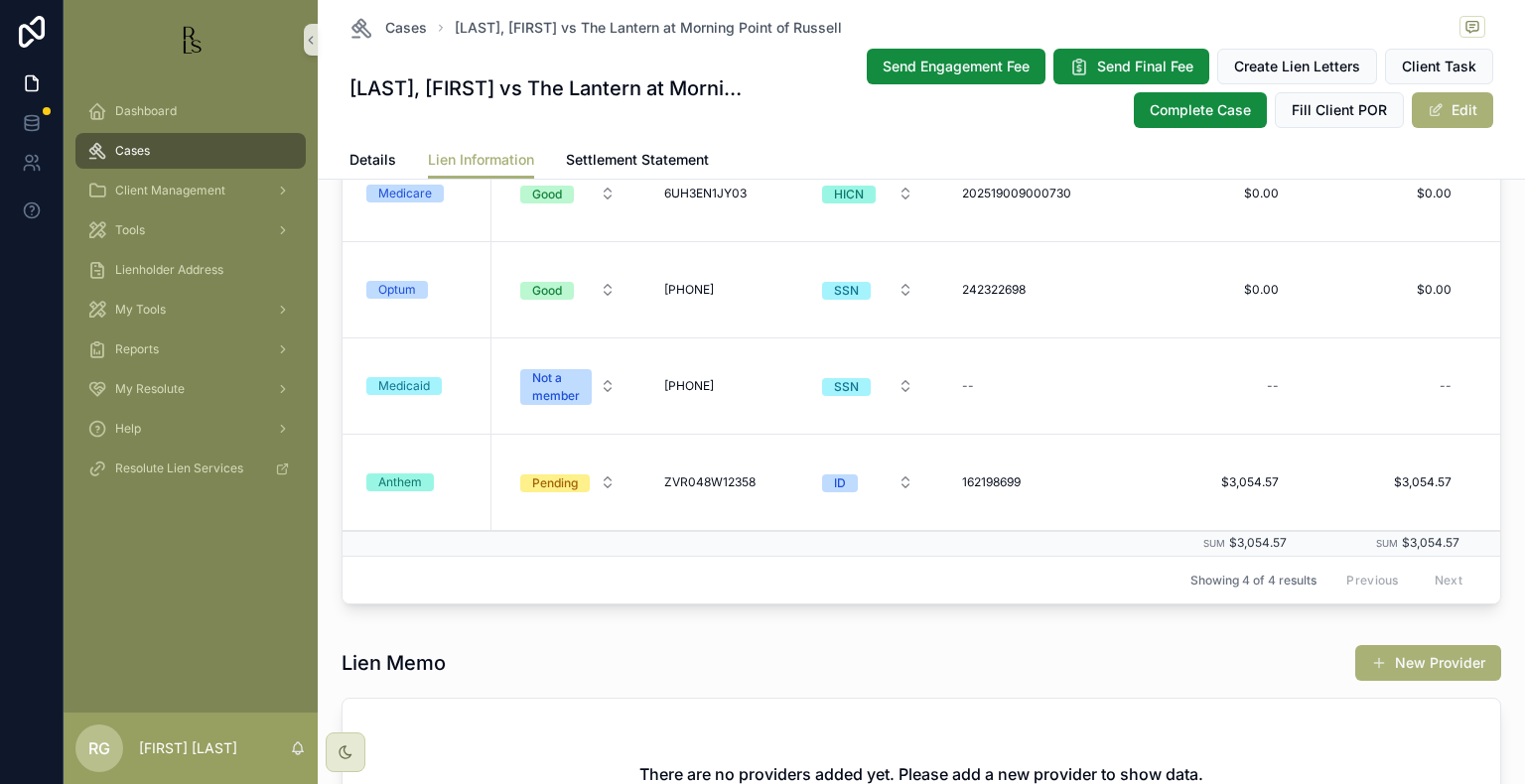 scroll, scrollTop: 0, scrollLeft: 0, axis: both 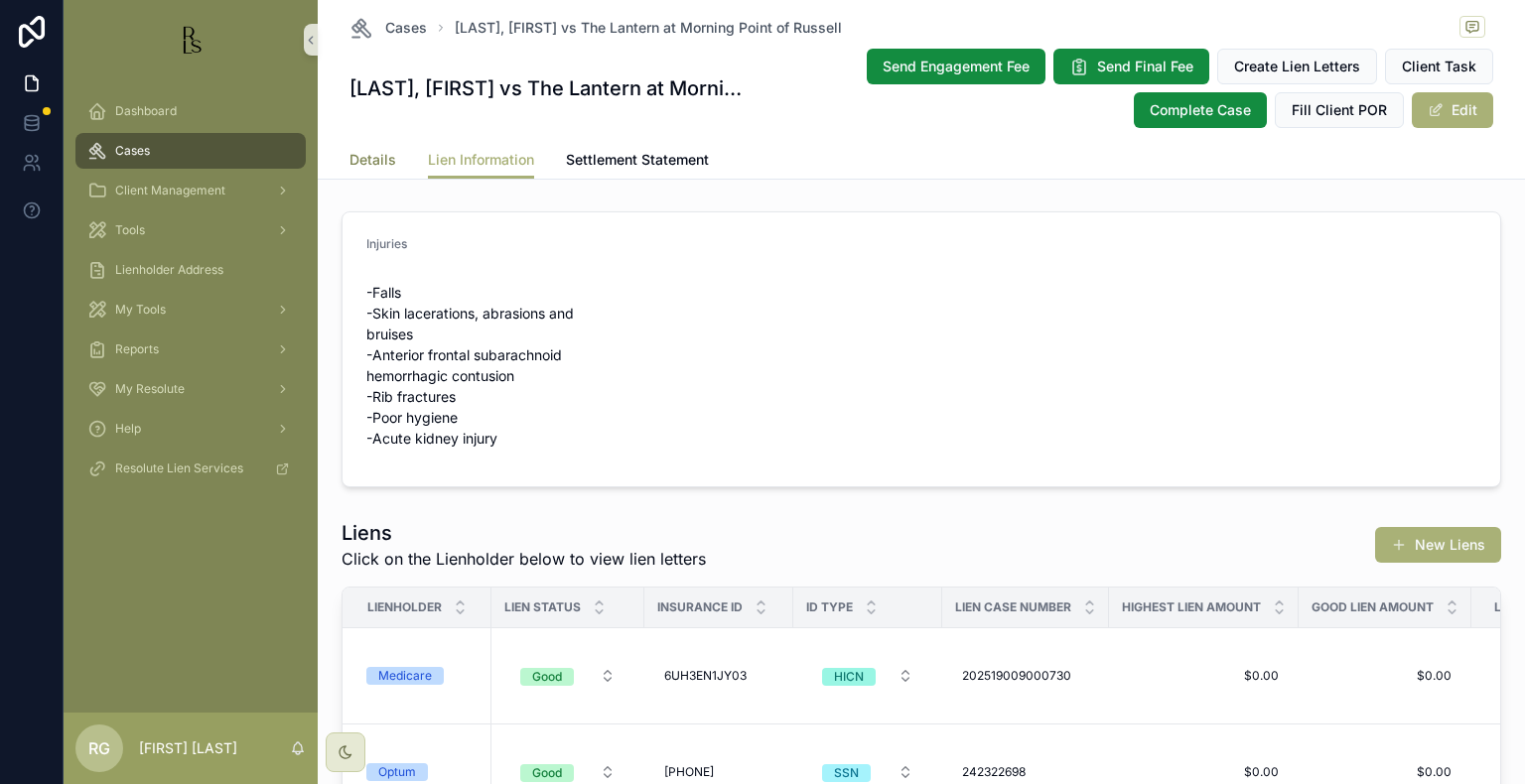 click on "Details" at bounding box center (372, 160) 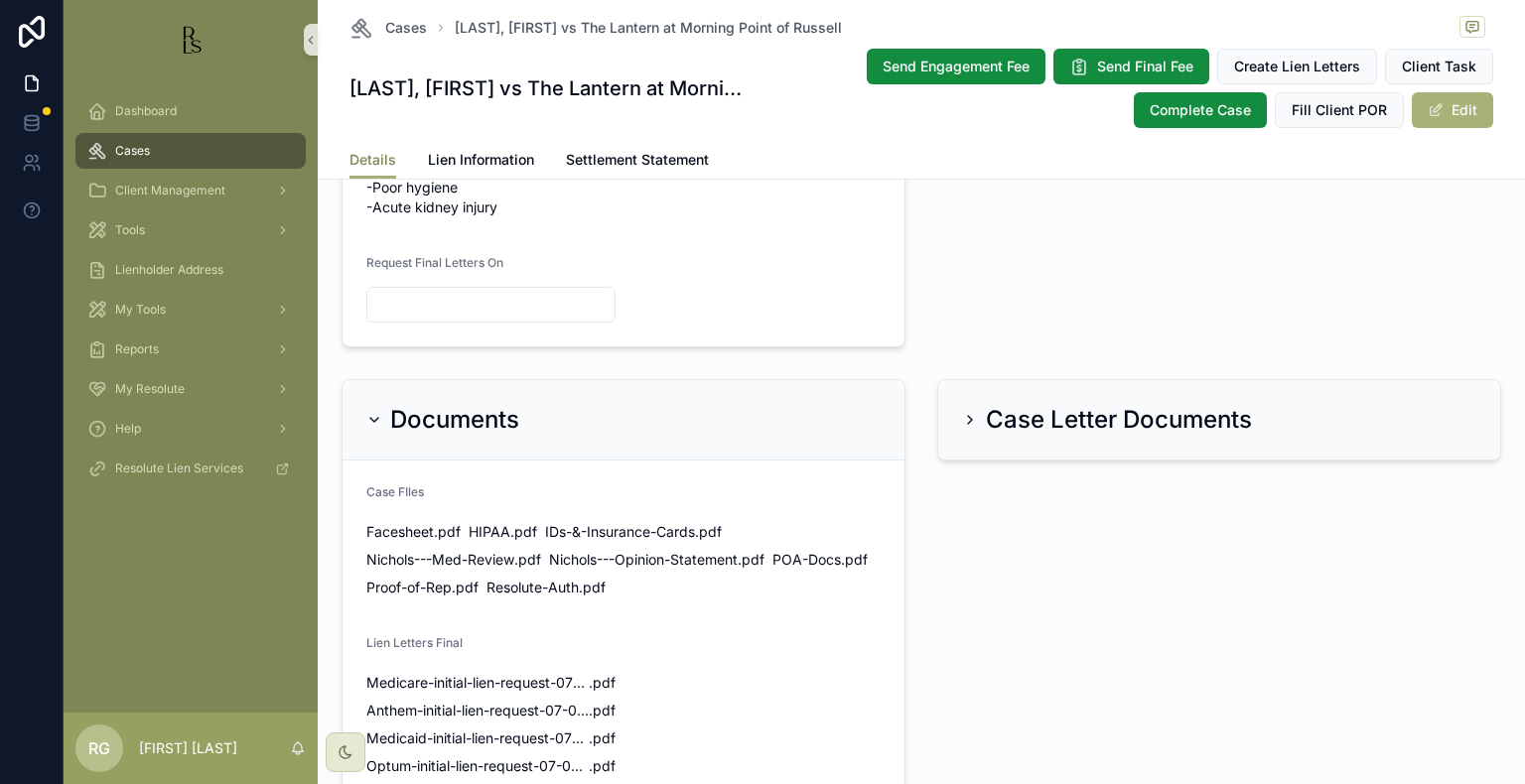 scroll, scrollTop: 1092, scrollLeft: 0, axis: vertical 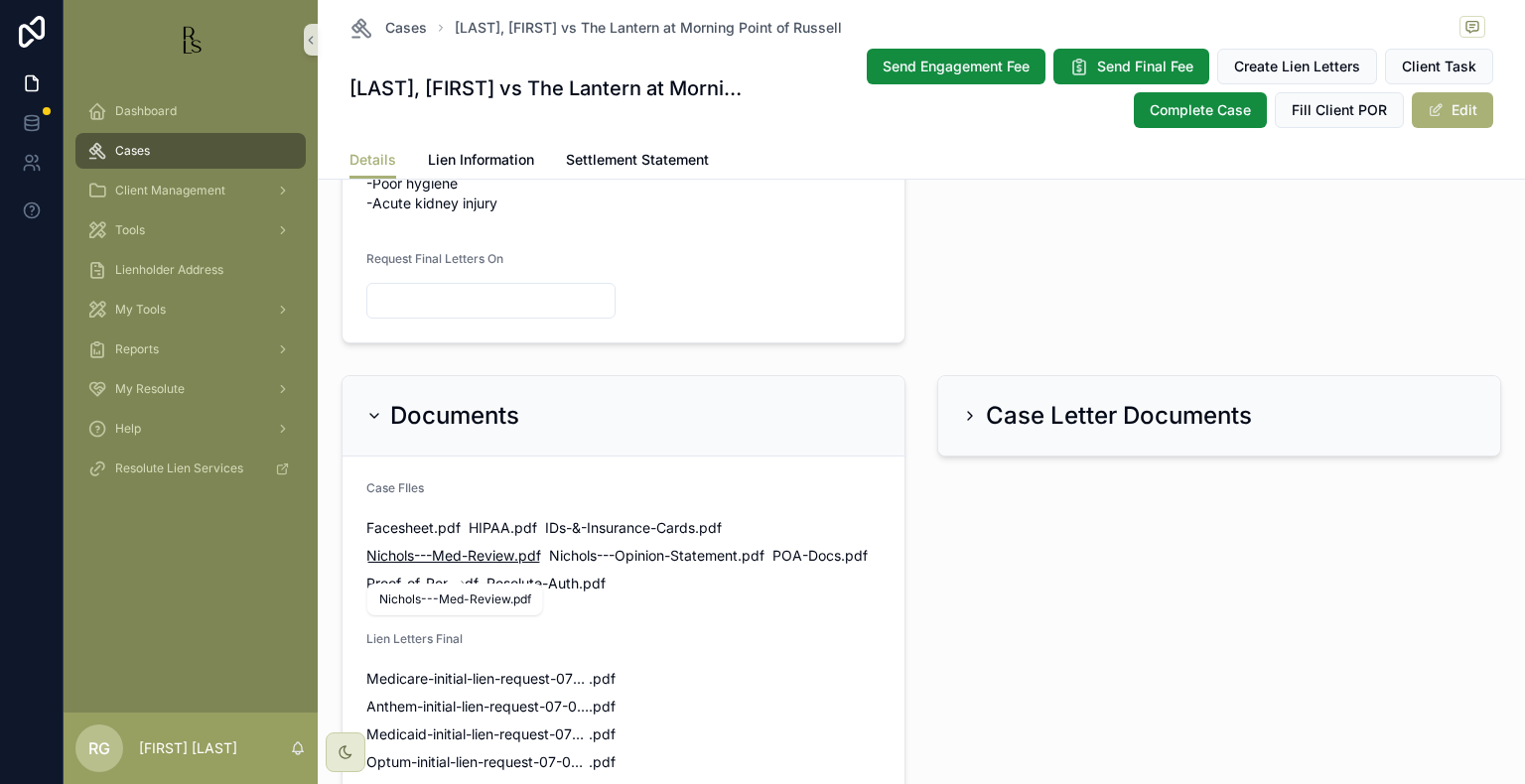 click on "Nichols---Med-Review" at bounding box center [440, 556] 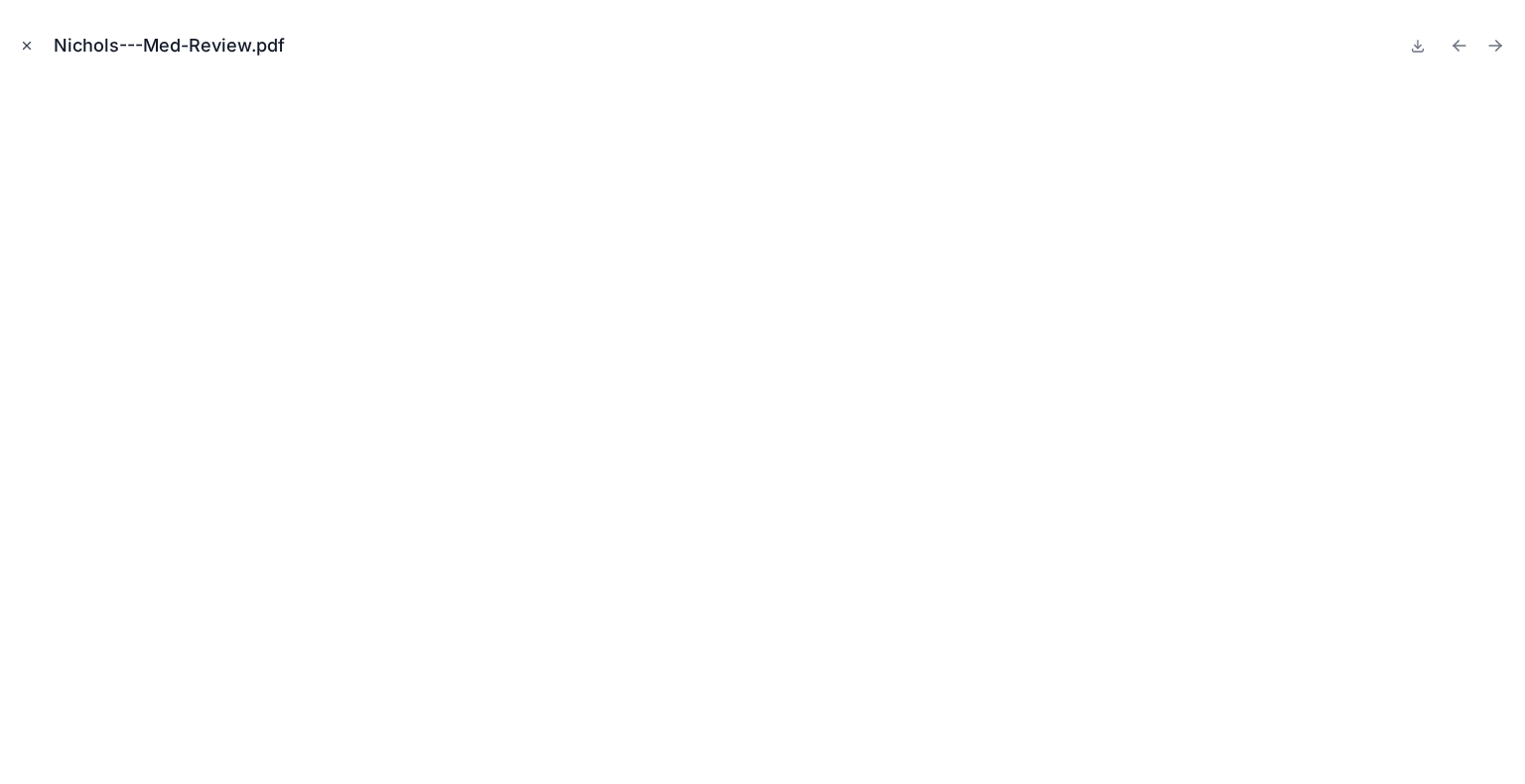 click 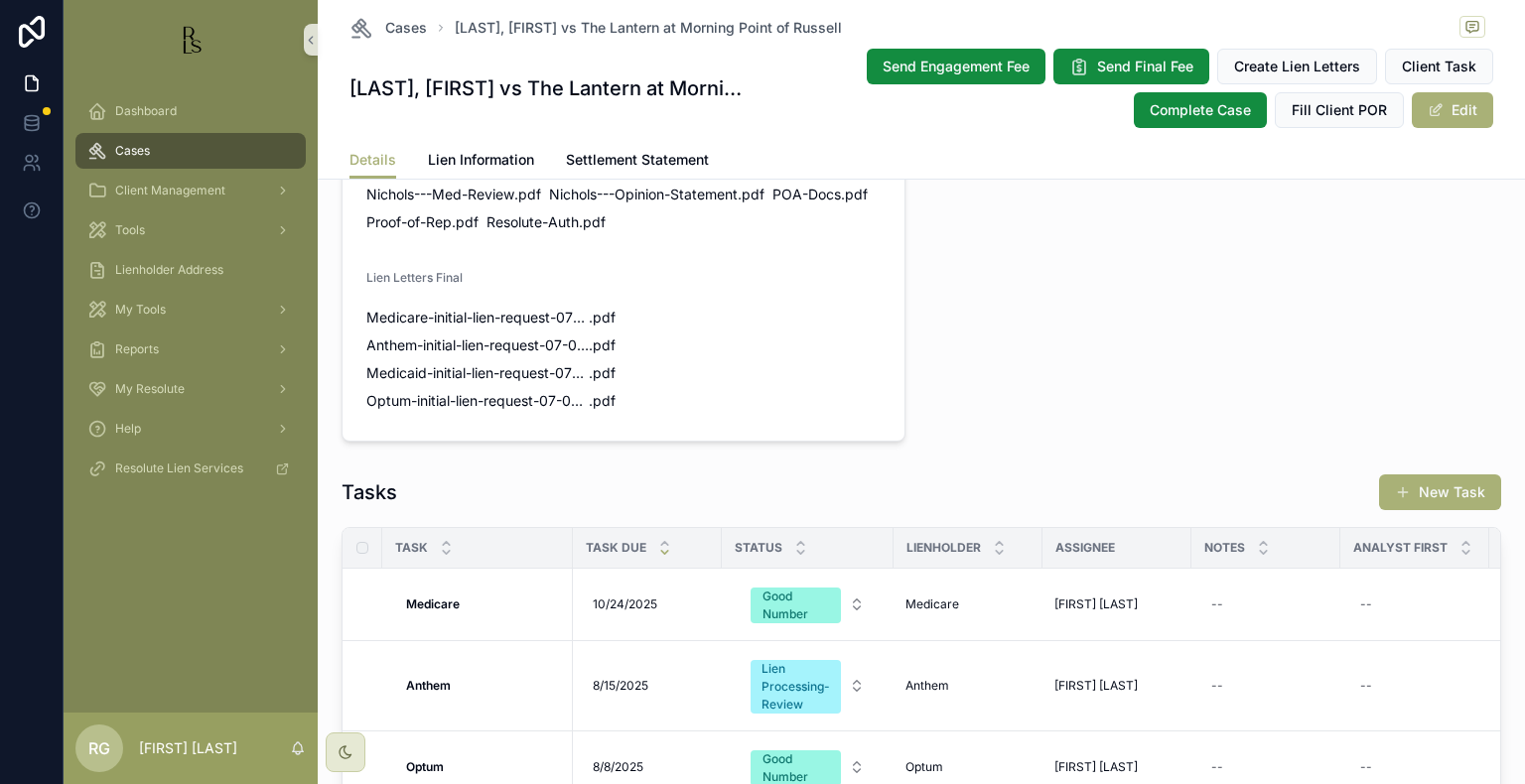 scroll, scrollTop: 1113, scrollLeft: 0, axis: vertical 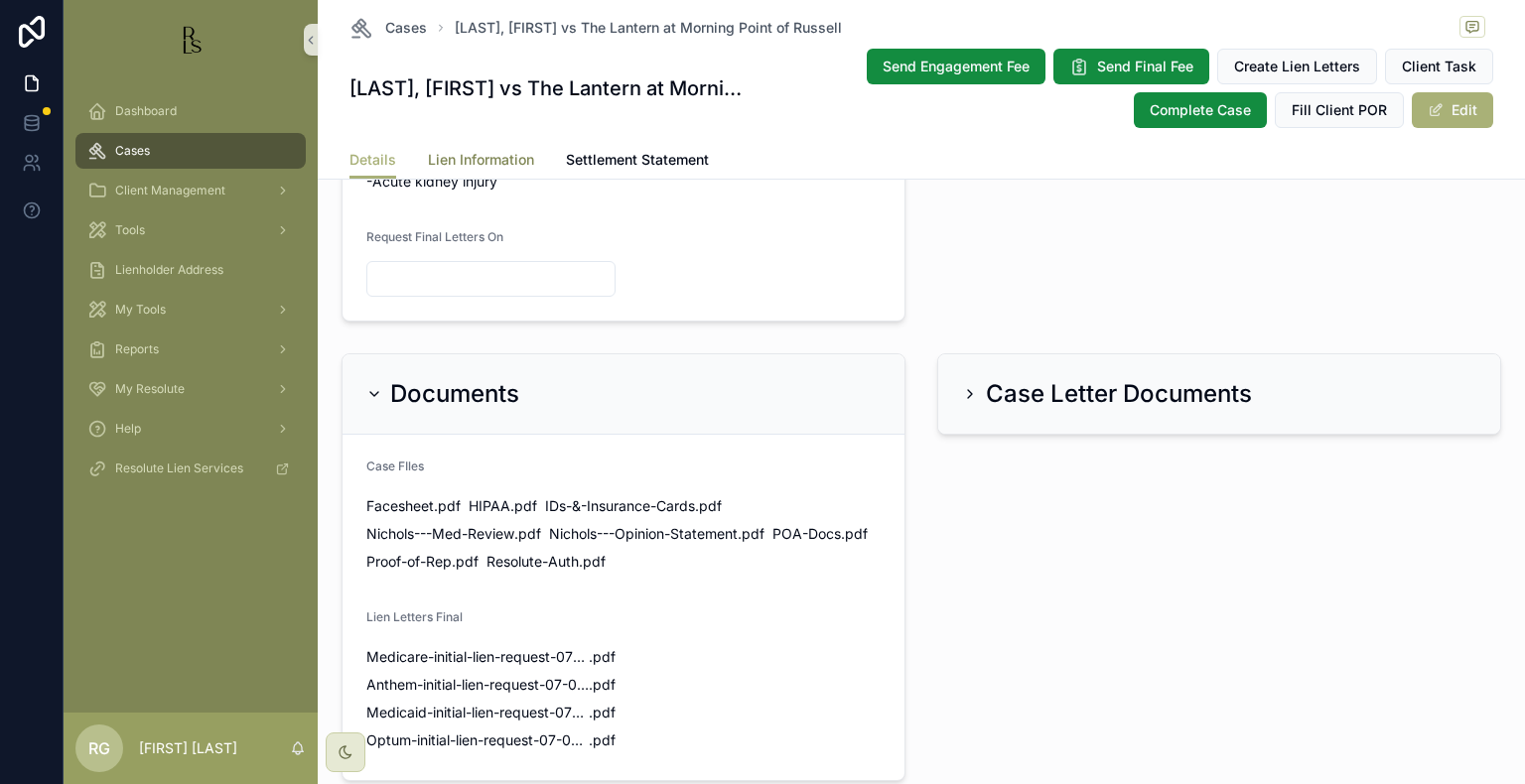 click on "Lien Information" at bounding box center [481, 160] 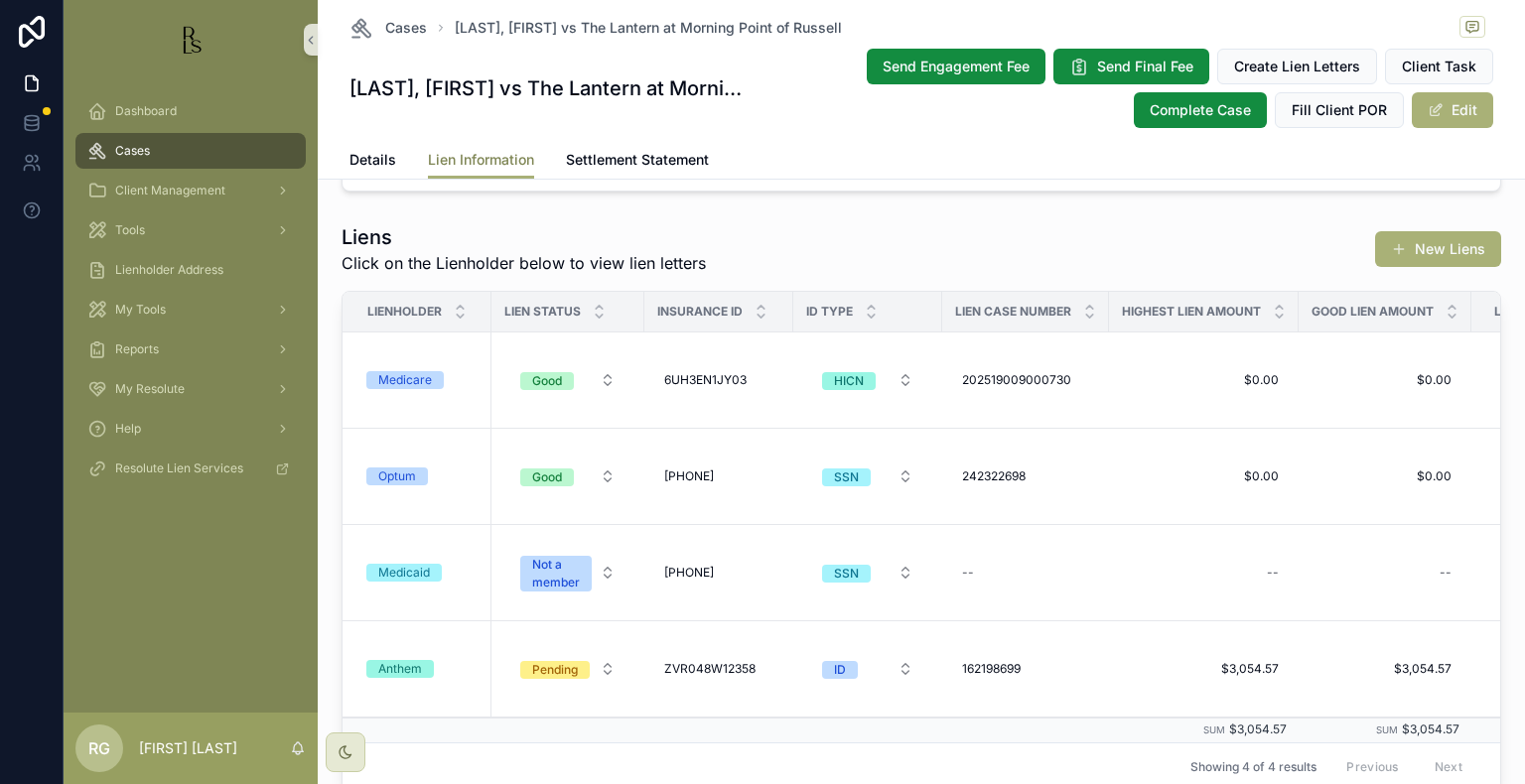 scroll, scrollTop: 298, scrollLeft: 0, axis: vertical 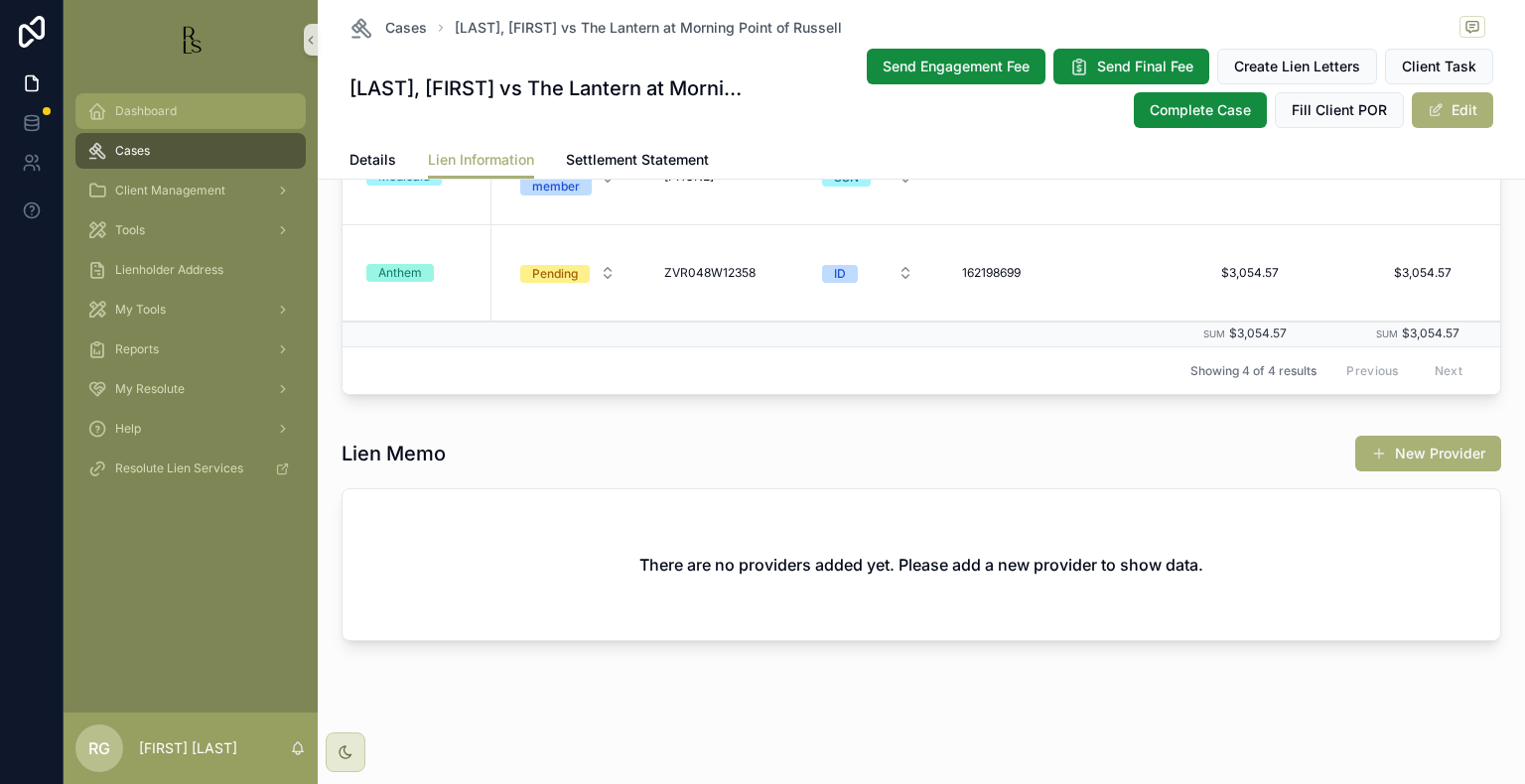 click on "Dashboard" at bounding box center [146, 111] 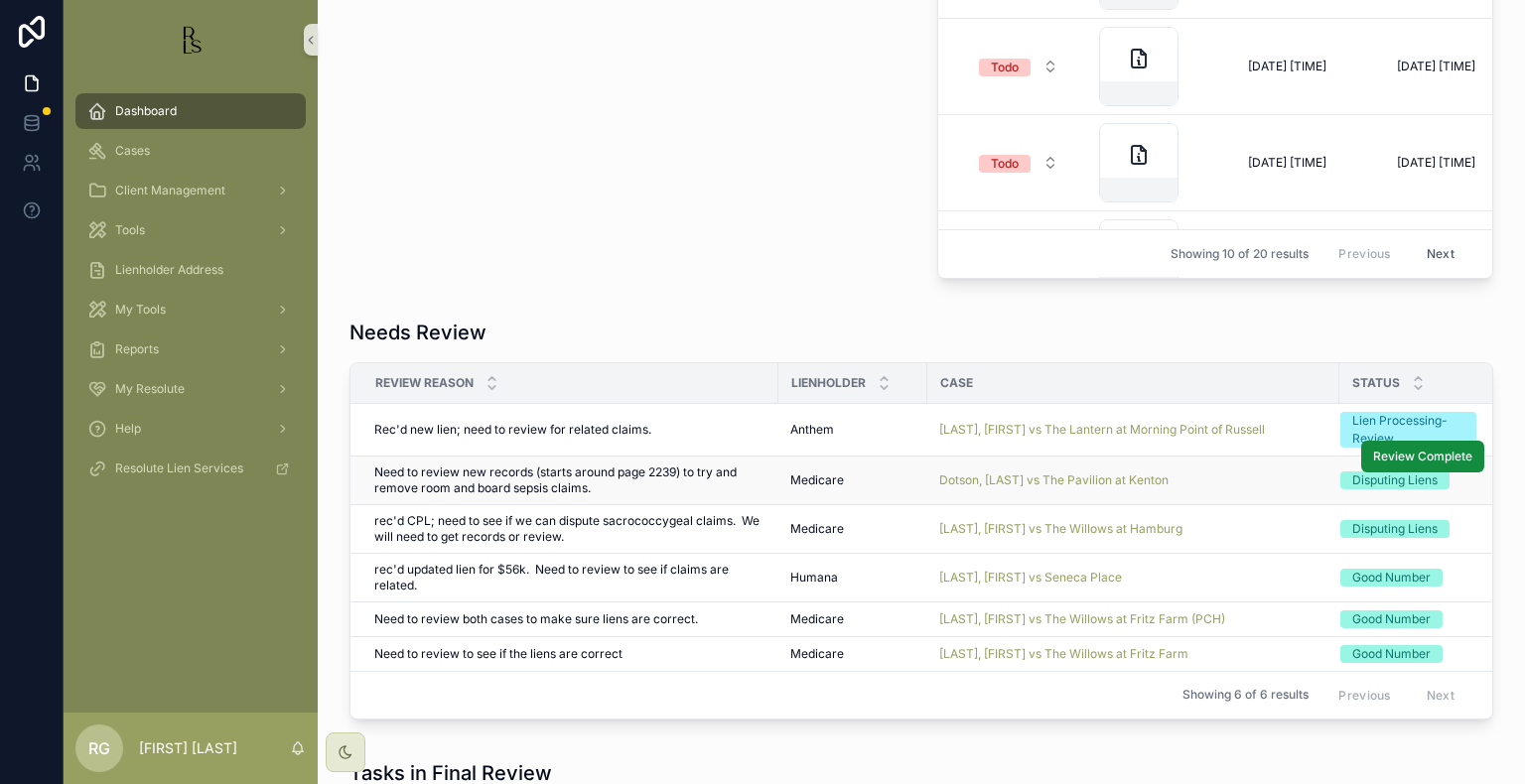 scroll, scrollTop: 1397, scrollLeft: 0, axis: vertical 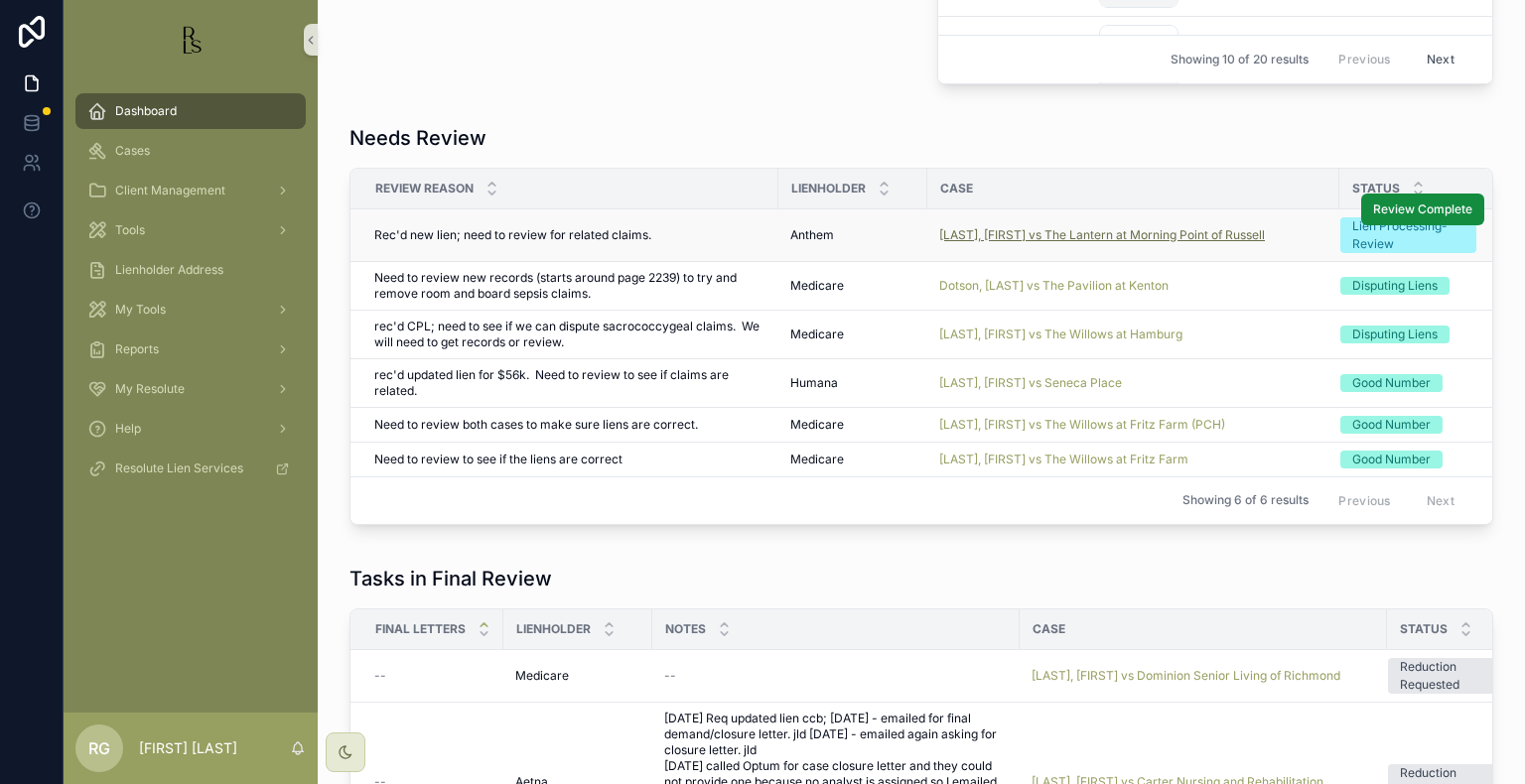 click on "[LAST], [FIRST]  vs The Lantern at Morning Point of Russell" at bounding box center [1102, 235] 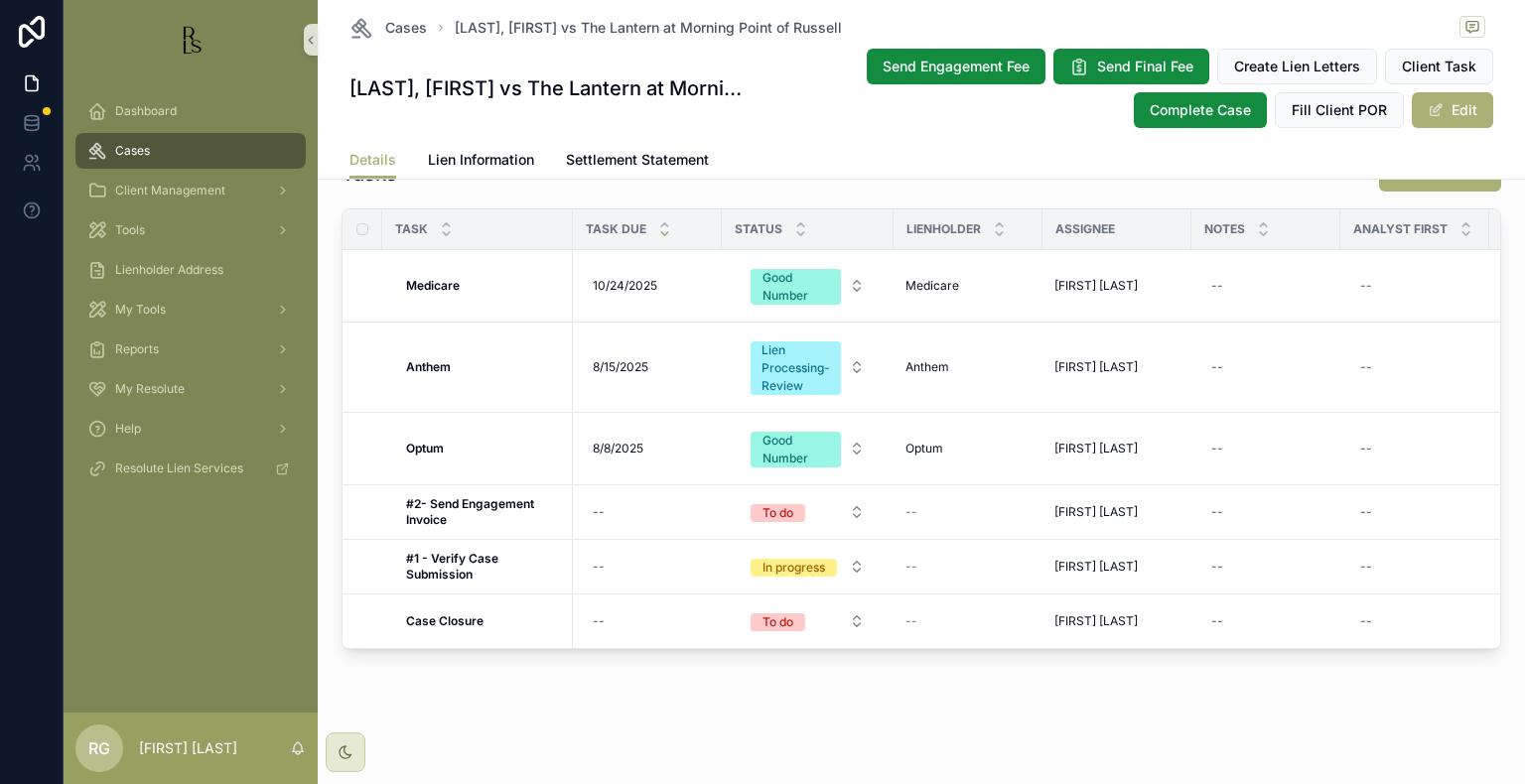 scroll, scrollTop: 1786, scrollLeft: 0, axis: vertical 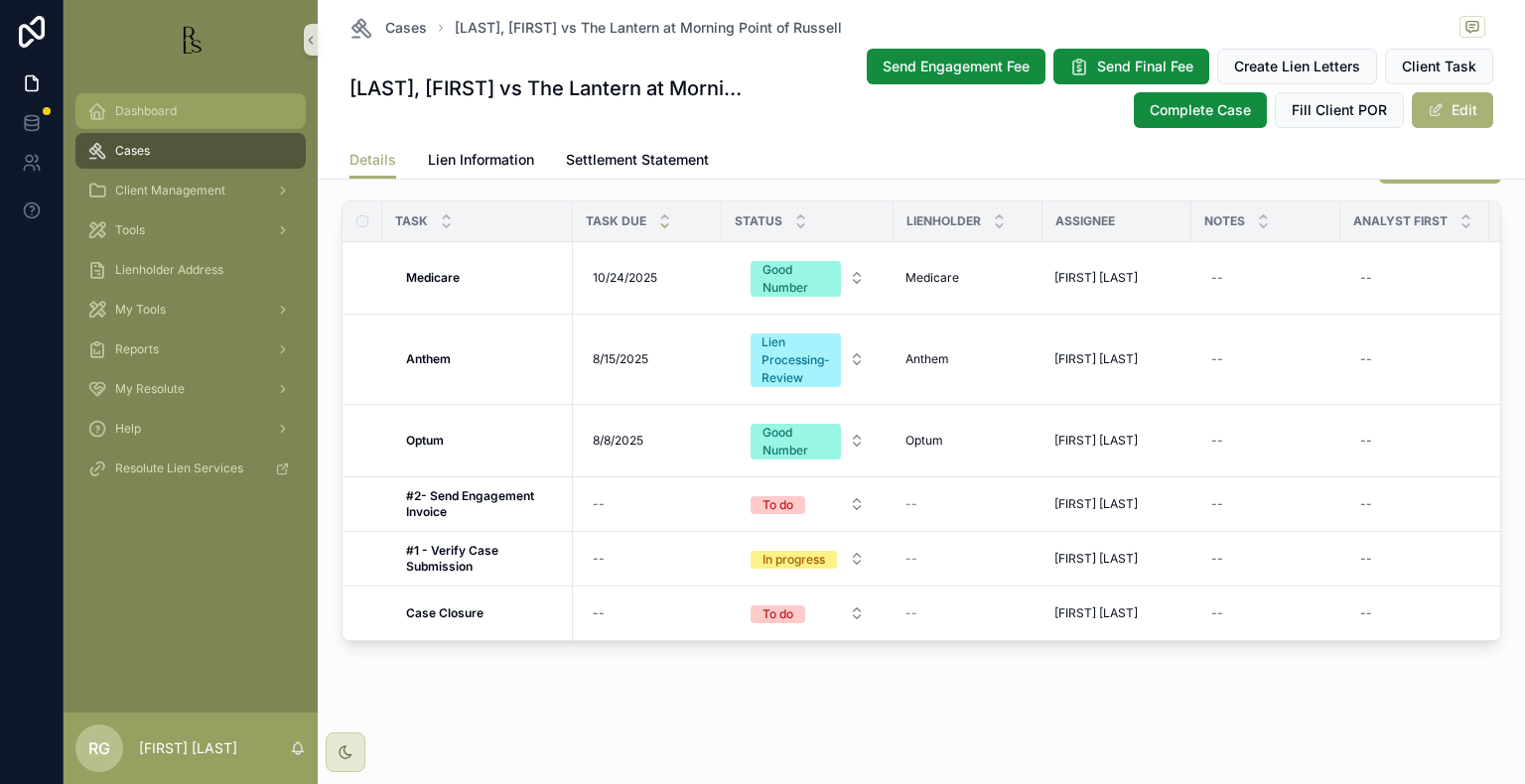 click on "Dashboard" at bounding box center (146, 111) 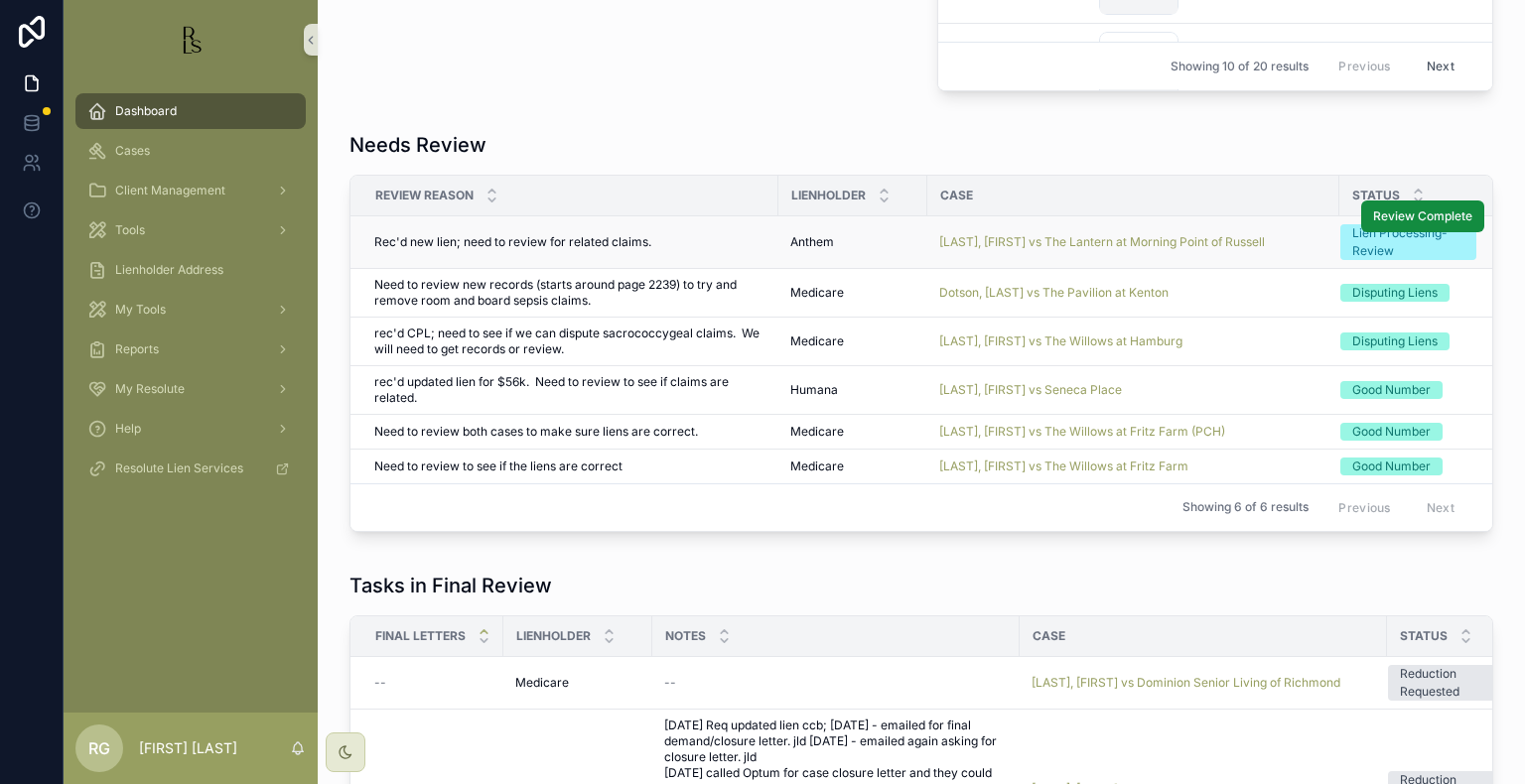 scroll, scrollTop: 1389, scrollLeft: 0, axis: vertical 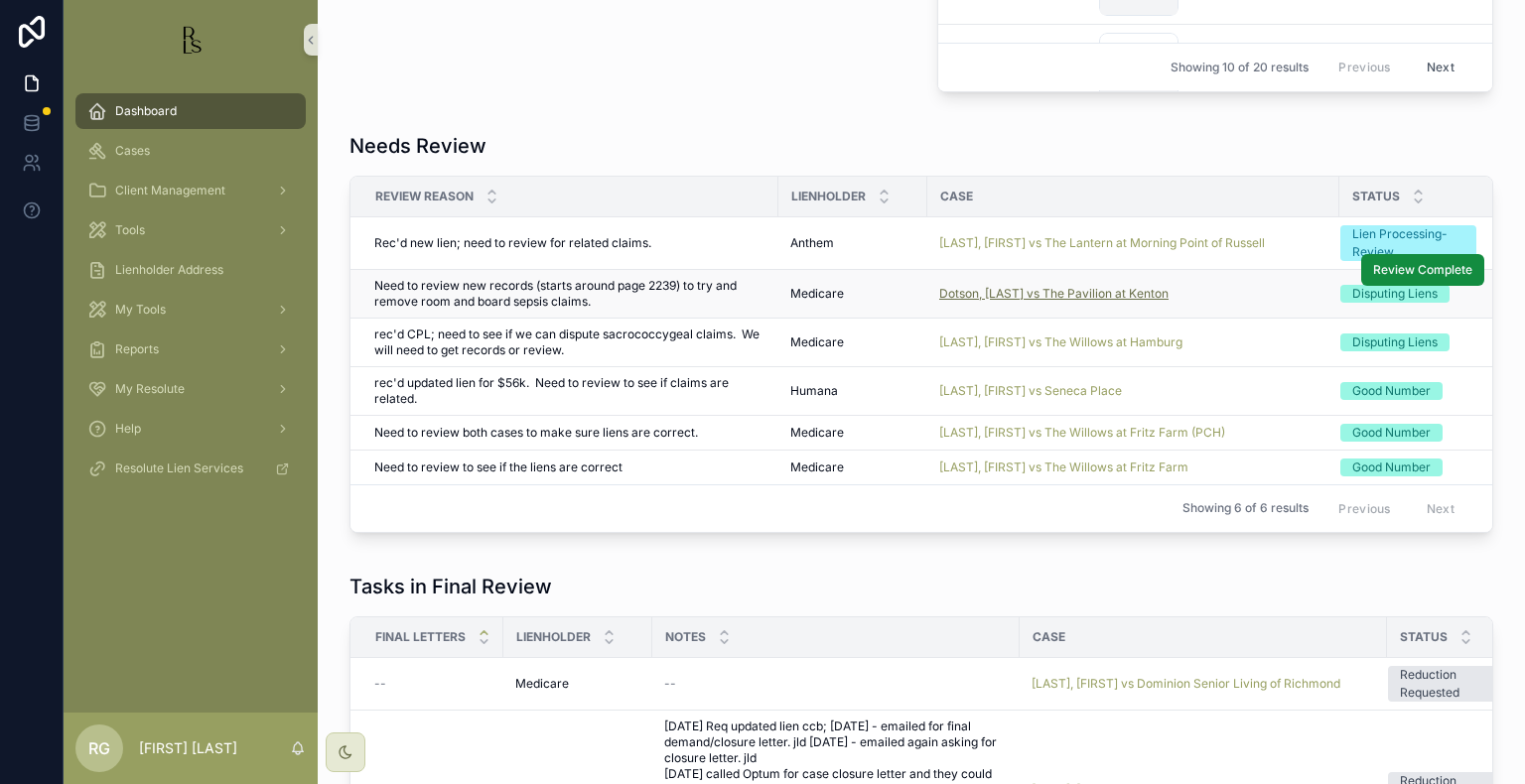 click on "Dotson, [LAST] vs The Pavilion at Kenton" at bounding box center [1053, 294] 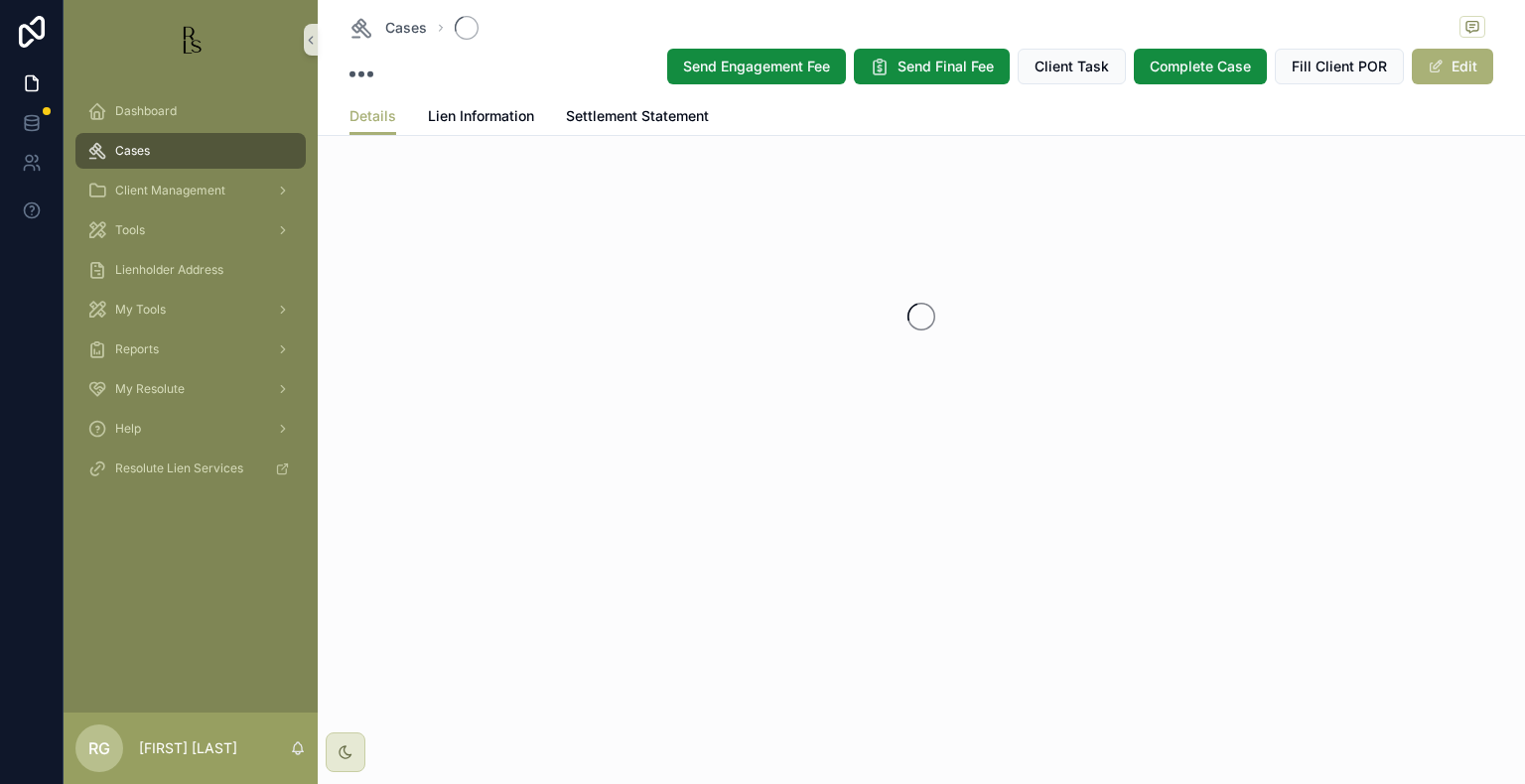scroll, scrollTop: 0, scrollLeft: 0, axis: both 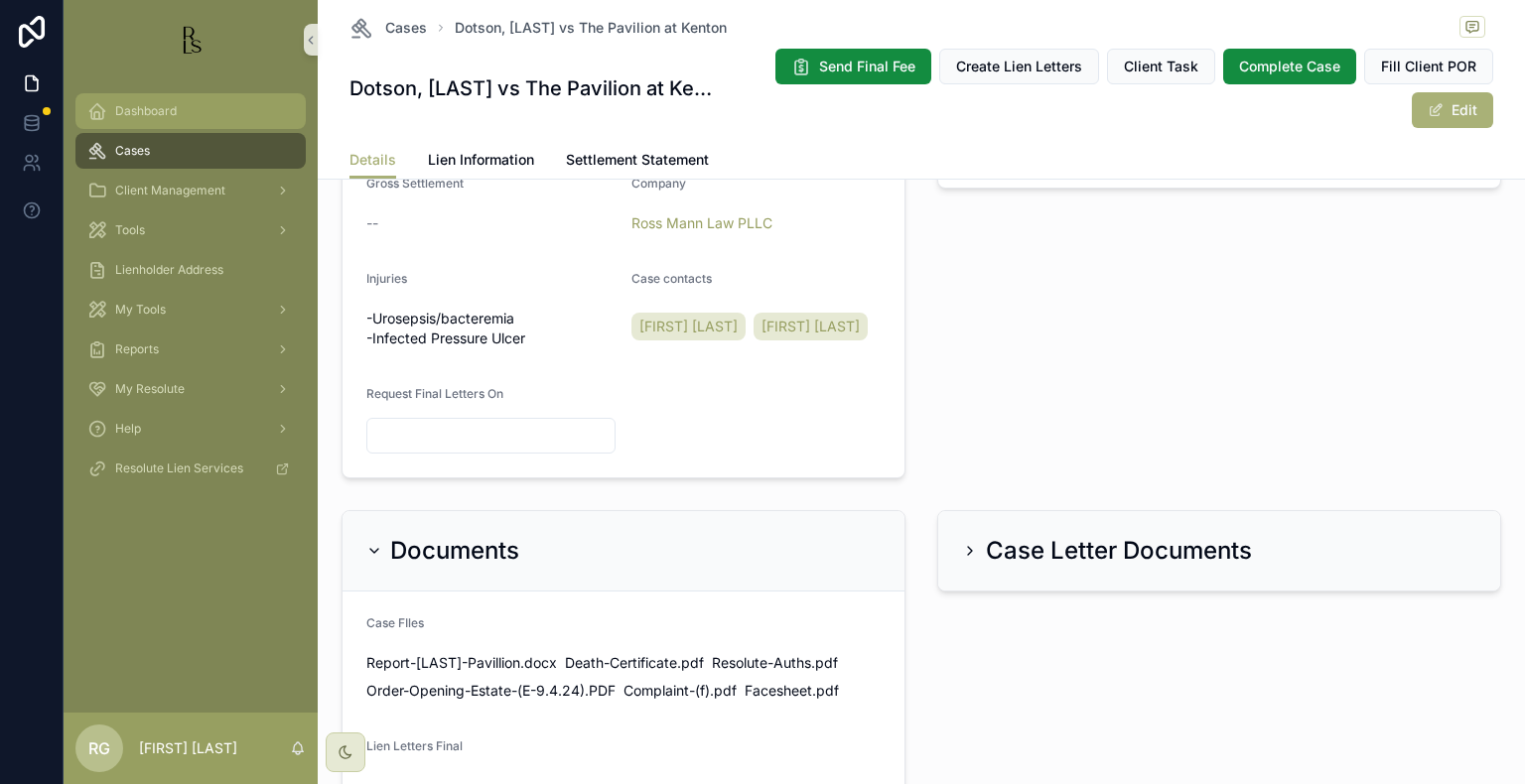 click on "Dashboard" at bounding box center (191, 111) 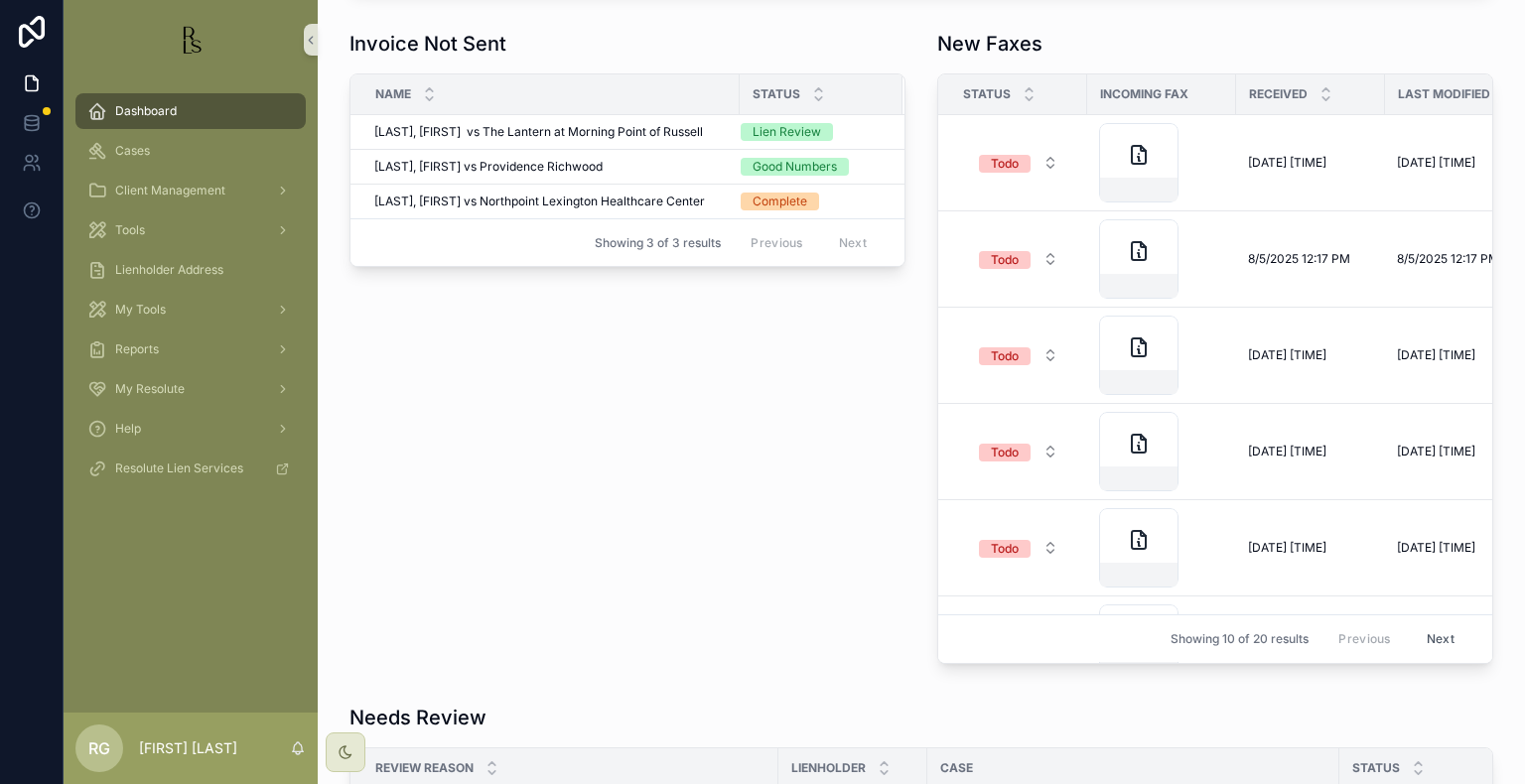 scroll, scrollTop: 473, scrollLeft: 0, axis: vertical 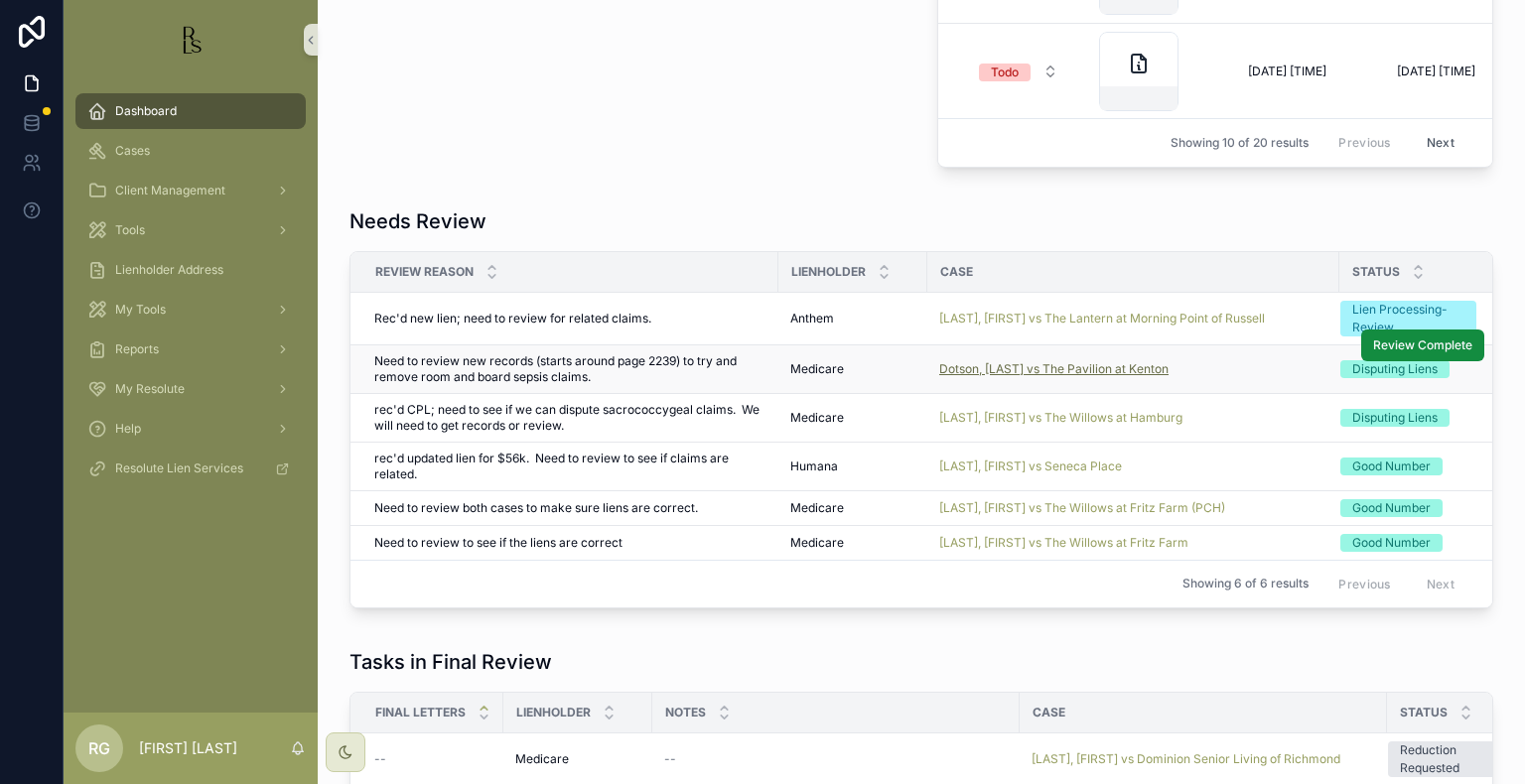 click on "Dotson, [LAST] vs The Pavilion at Kenton" at bounding box center [1053, 369] 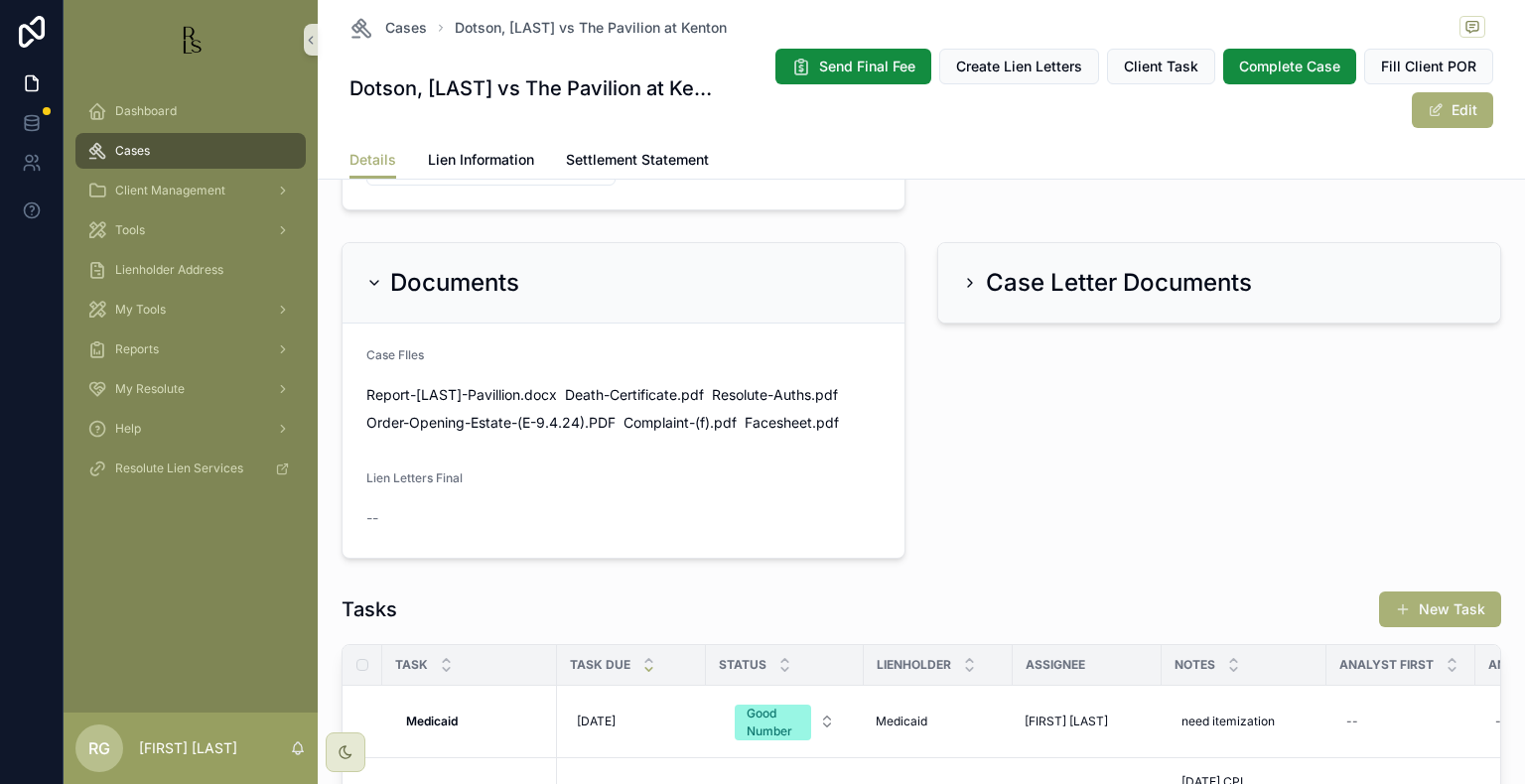 scroll, scrollTop: 1092, scrollLeft: 0, axis: vertical 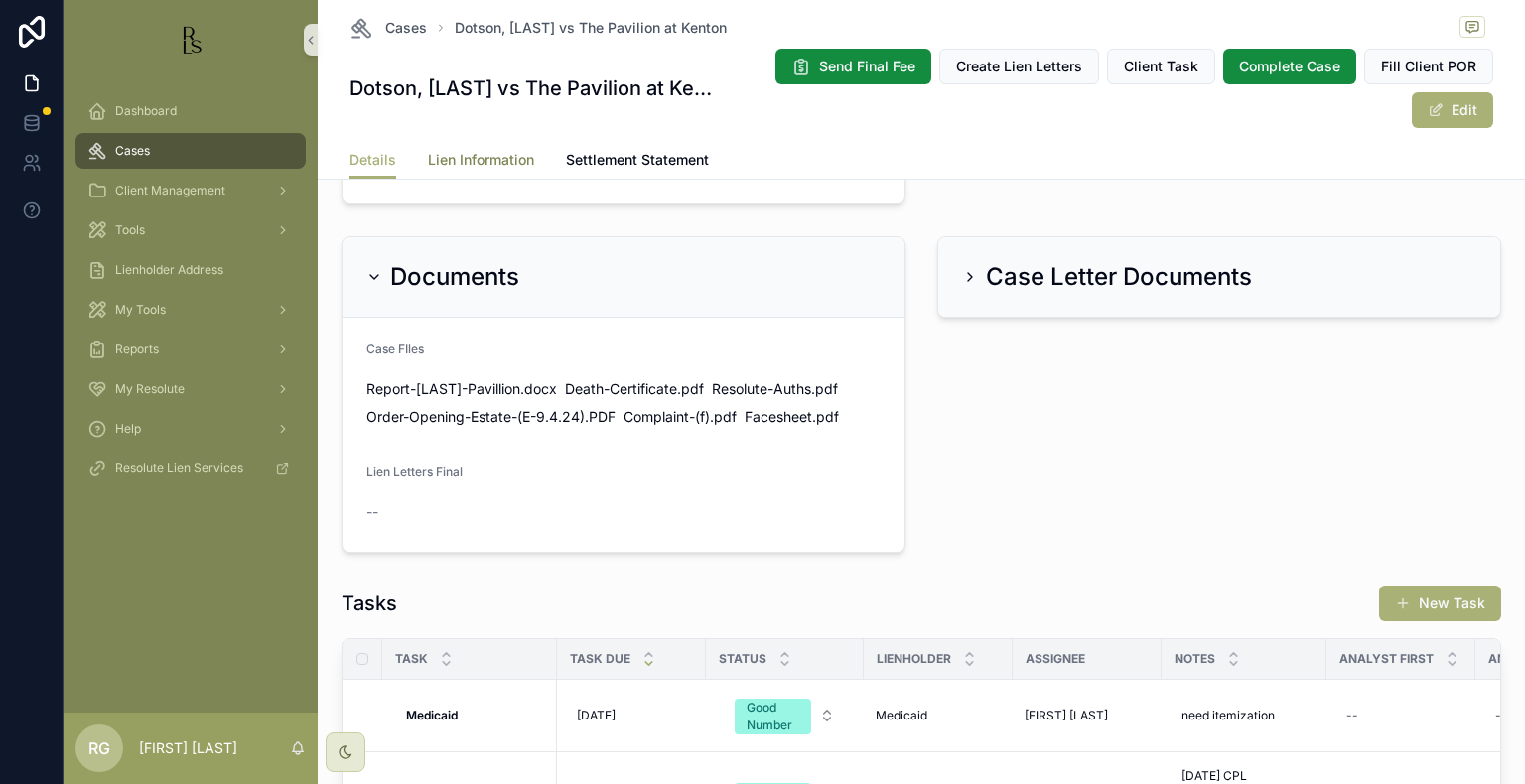 click on "Lien Information" at bounding box center (481, 160) 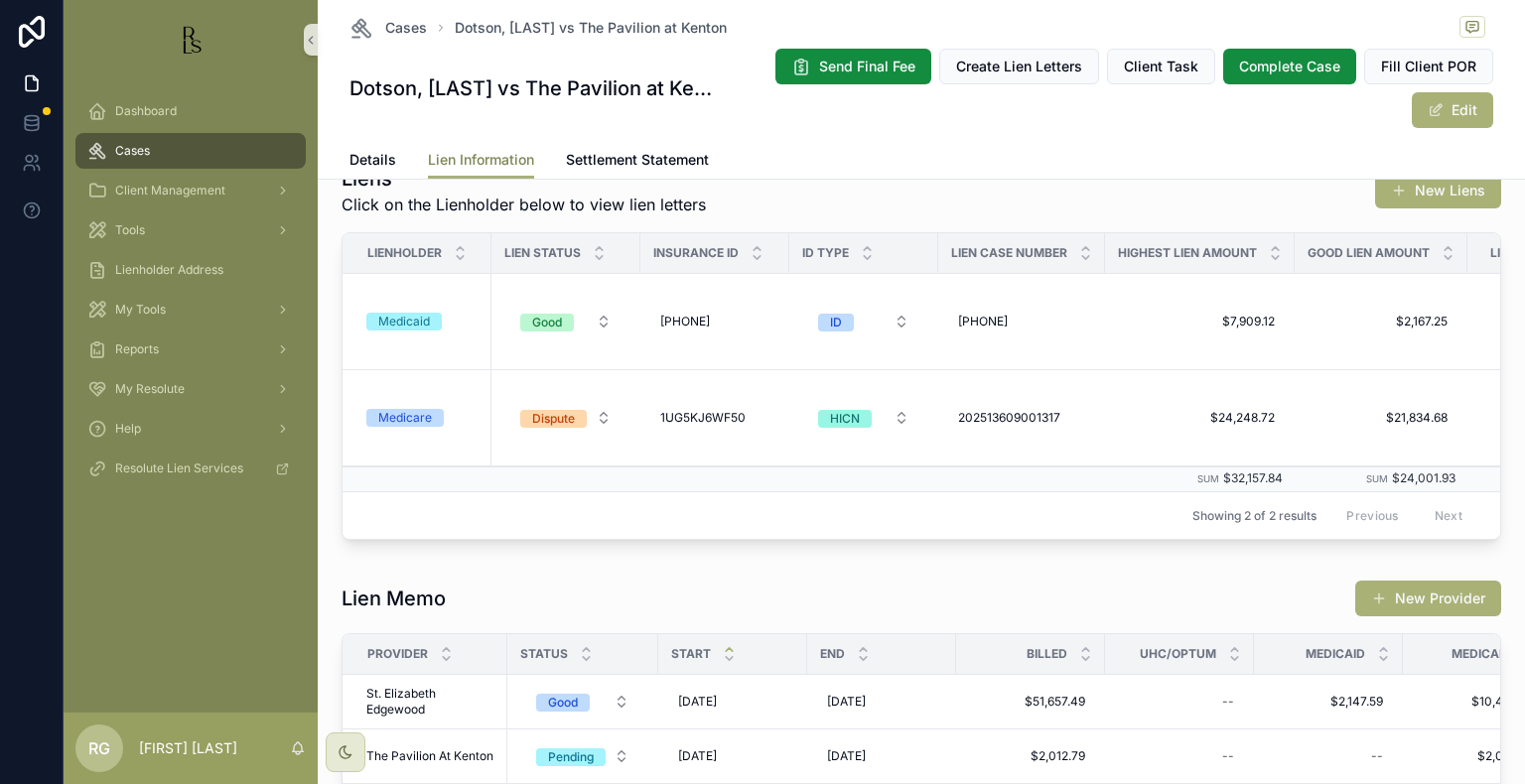 scroll, scrollTop: 228, scrollLeft: 0, axis: vertical 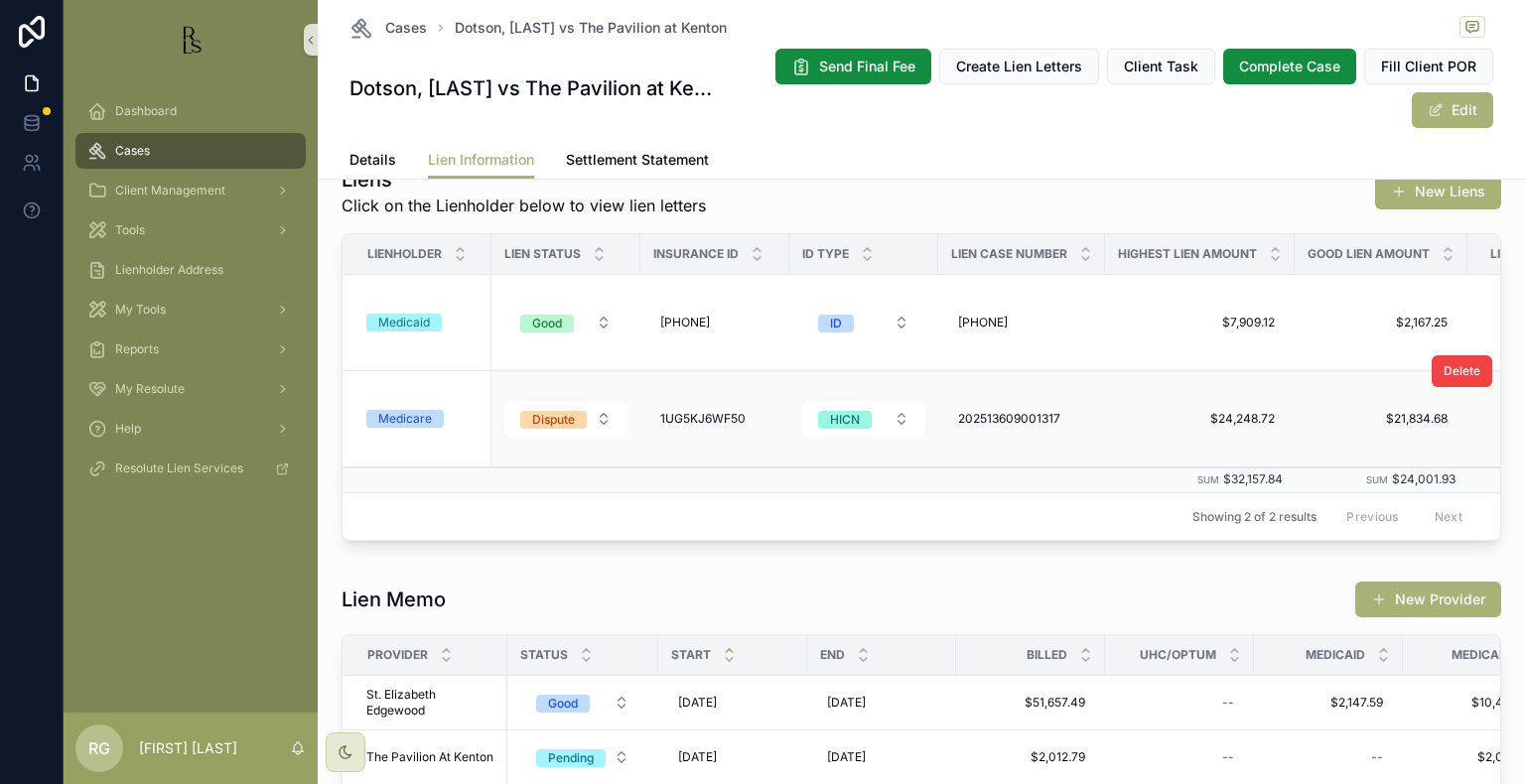 click on "Medicare" at bounding box center [405, 419] 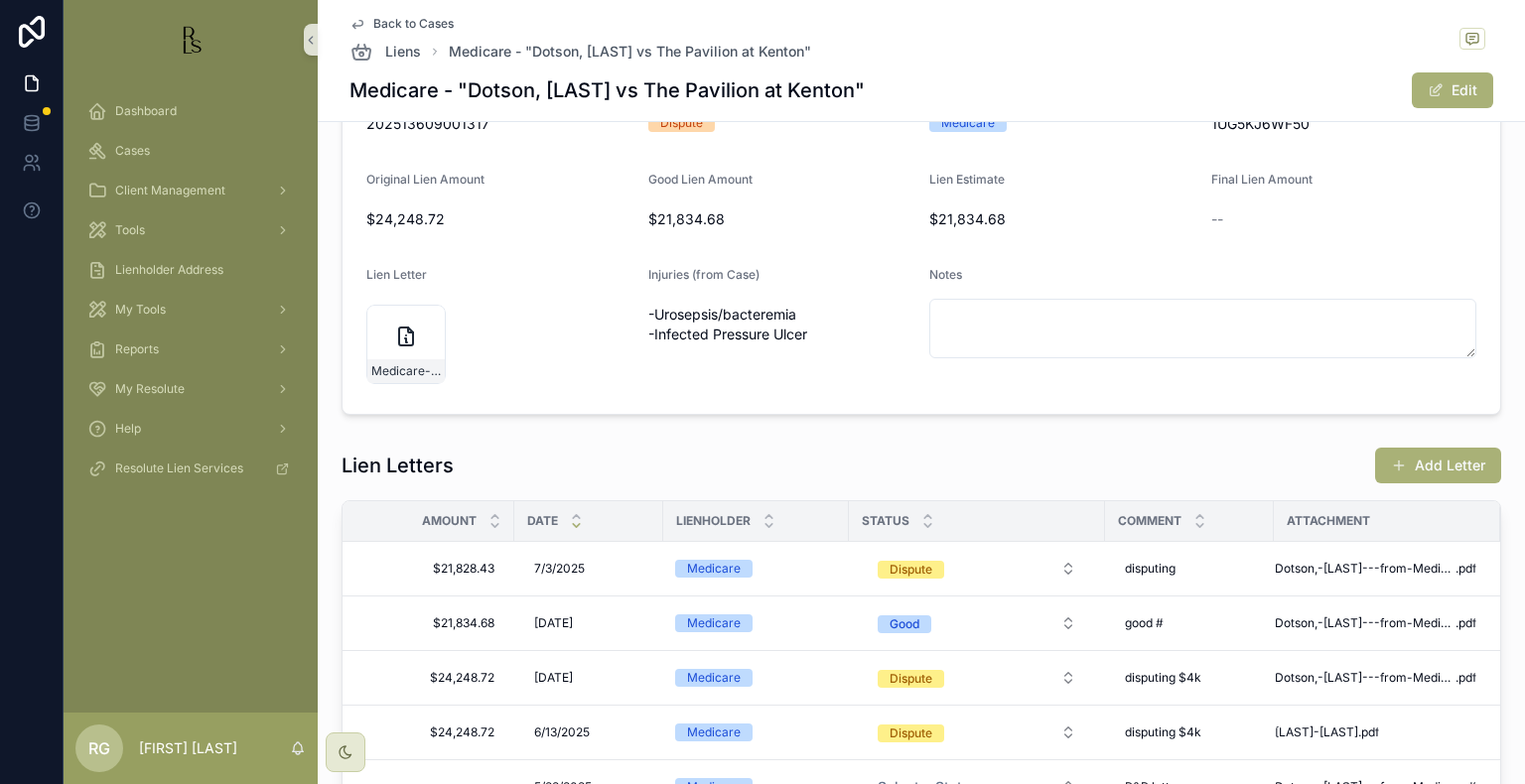 scroll, scrollTop: 0, scrollLeft: 0, axis: both 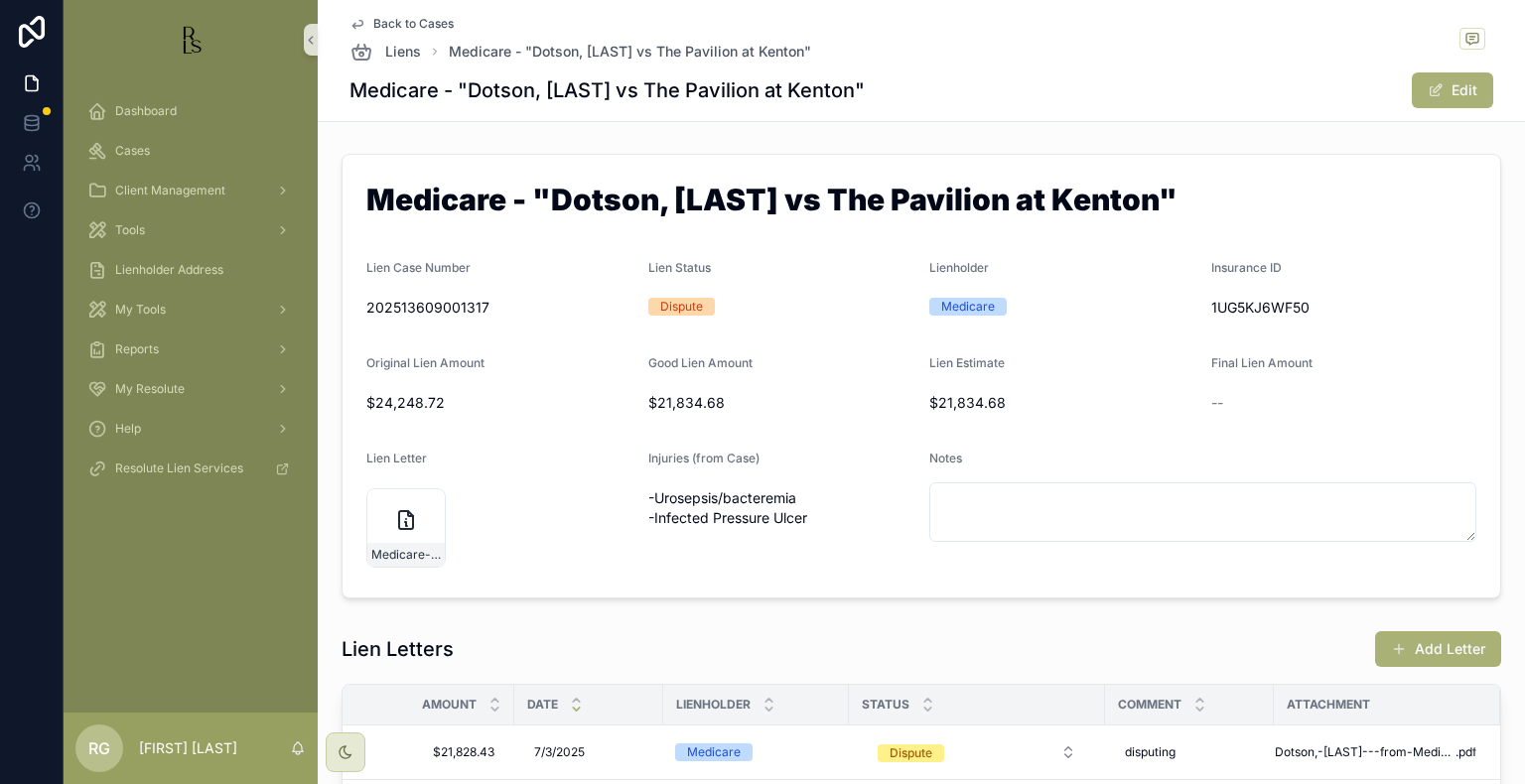 click on "Back to Cases" at bounding box center [413, 24] 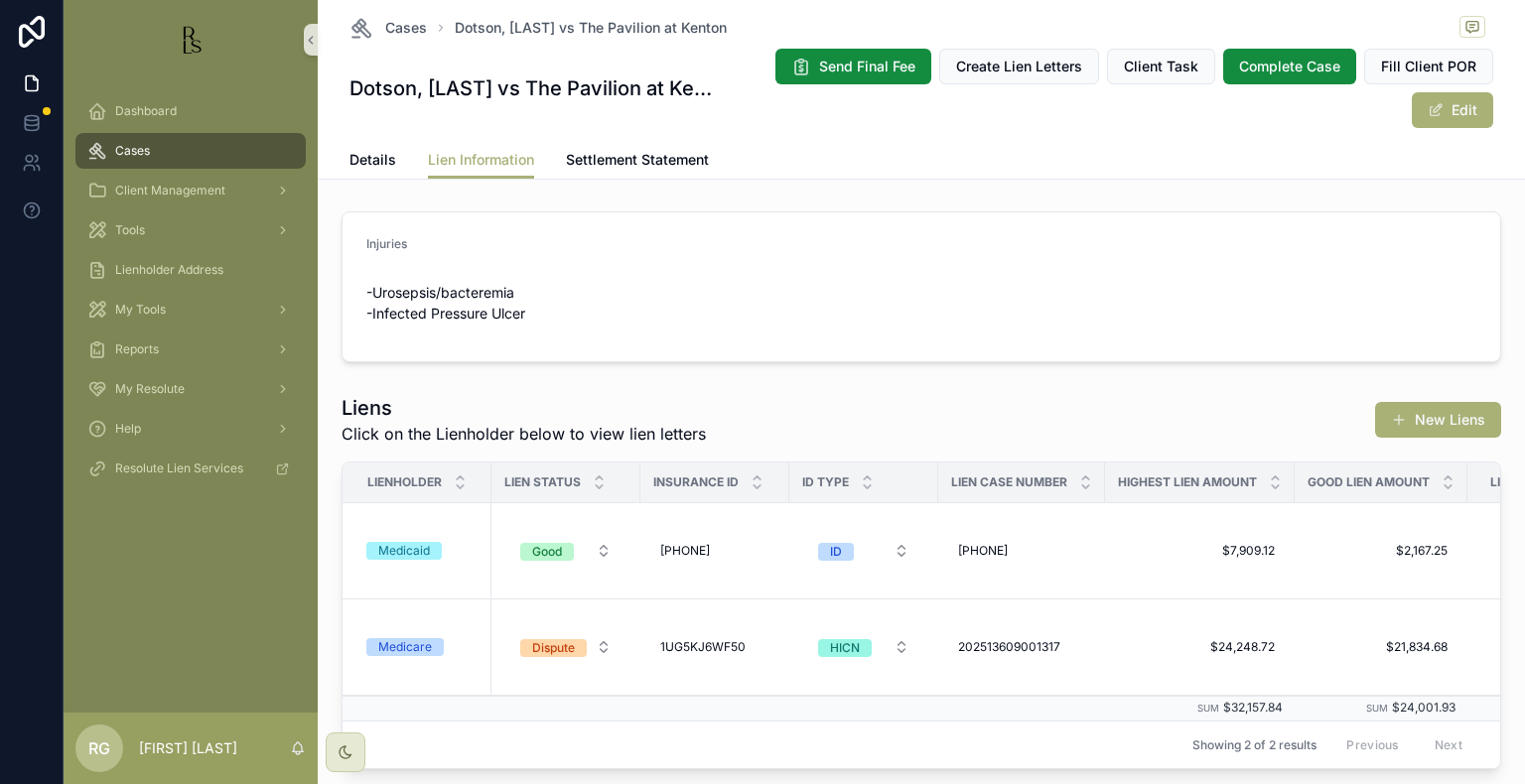 click at bounding box center (32, 392) 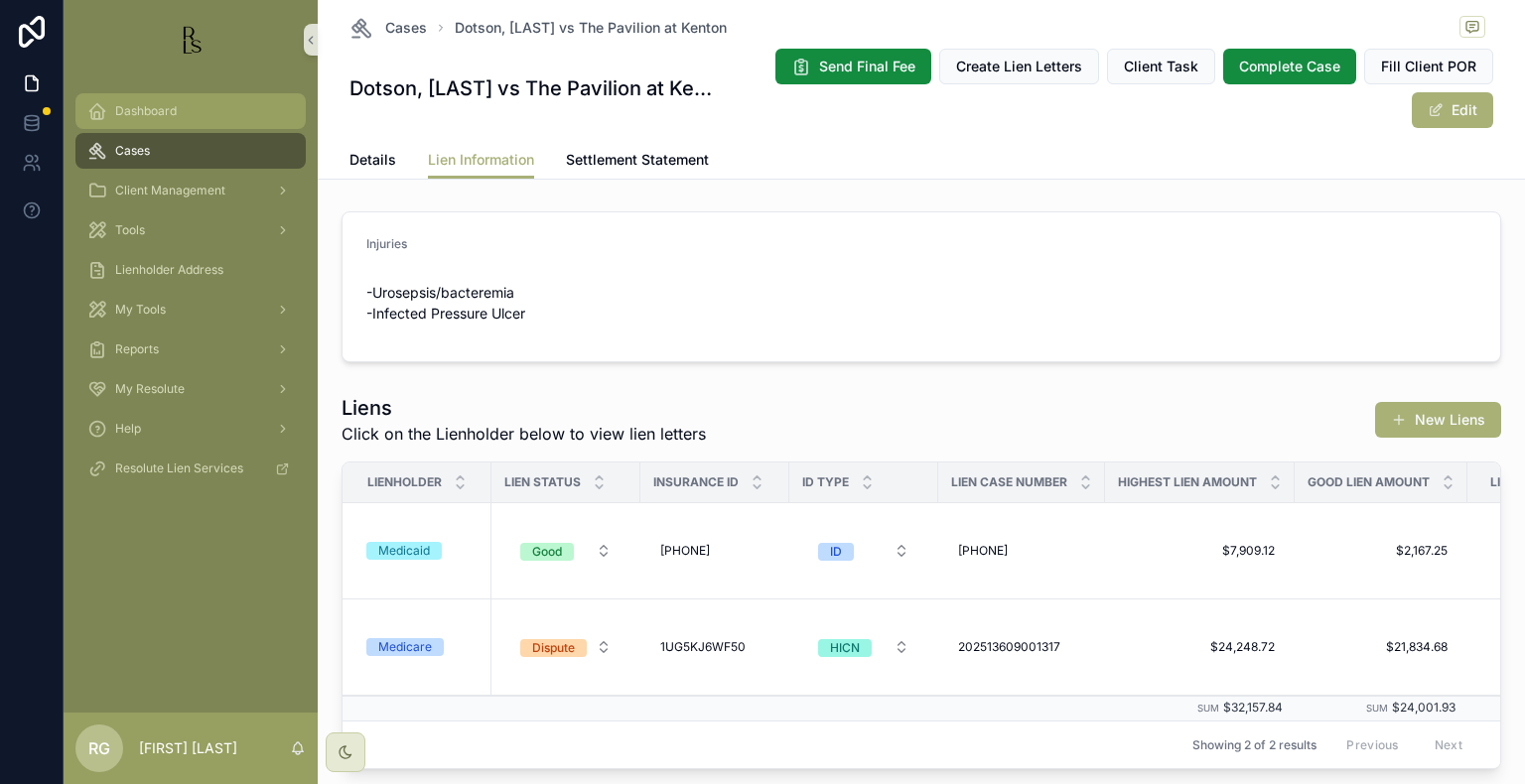 click on "Dashboard" at bounding box center (191, 111) 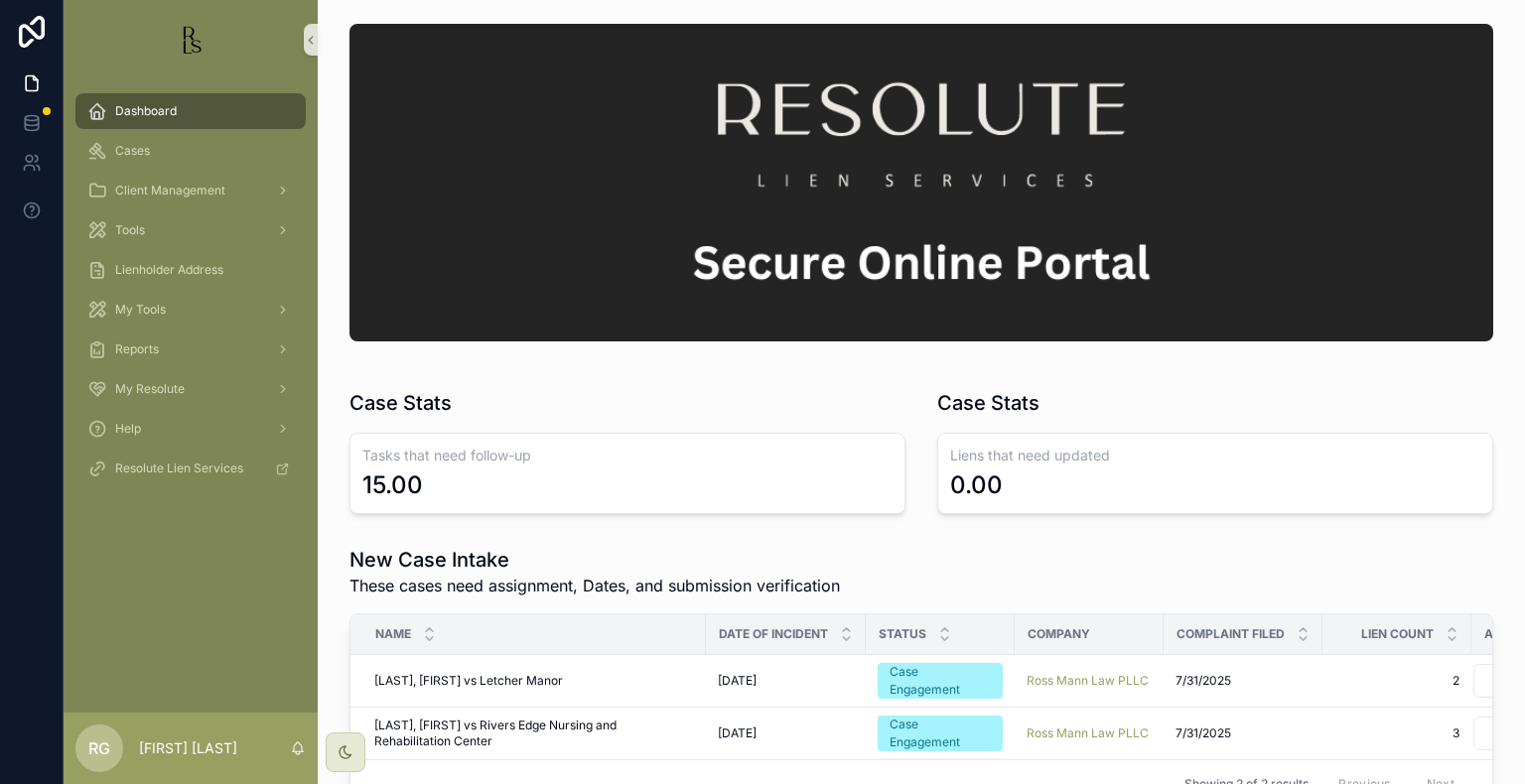scroll, scrollTop: 695, scrollLeft: 0, axis: vertical 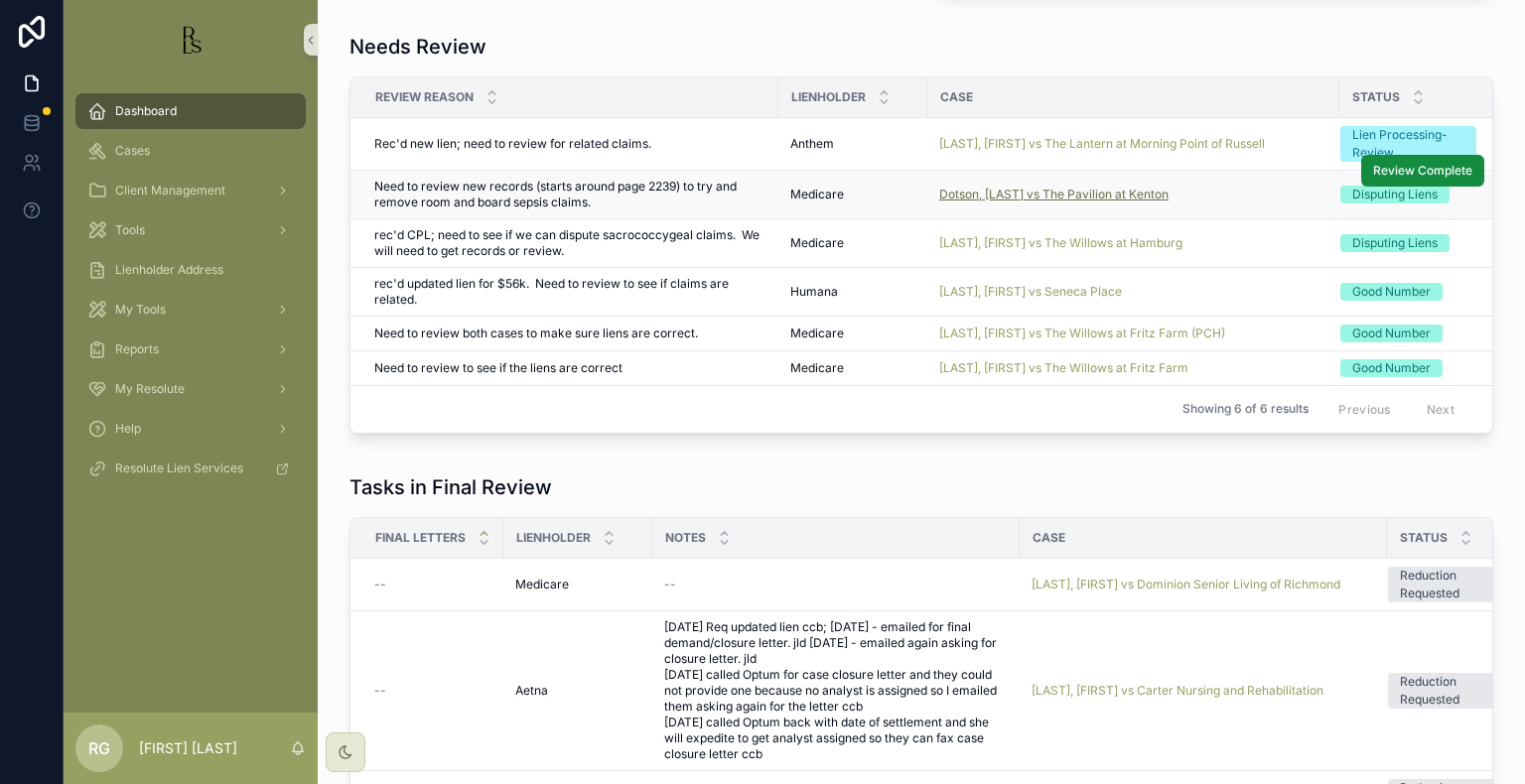 click on "Dotson, [LAST] vs The Pavilion at Kenton" at bounding box center [1053, 195] 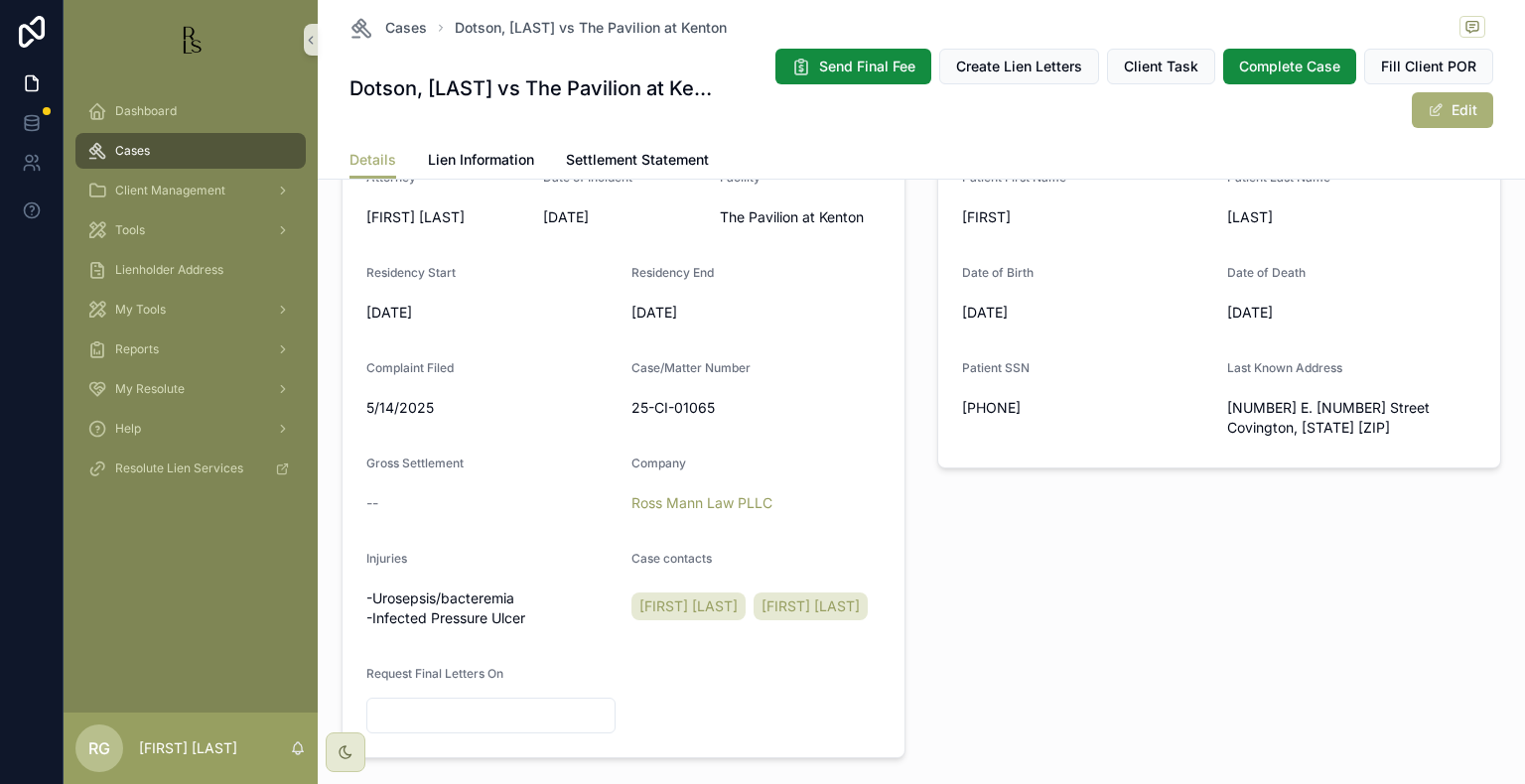 scroll, scrollTop: 595, scrollLeft: 0, axis: vertical 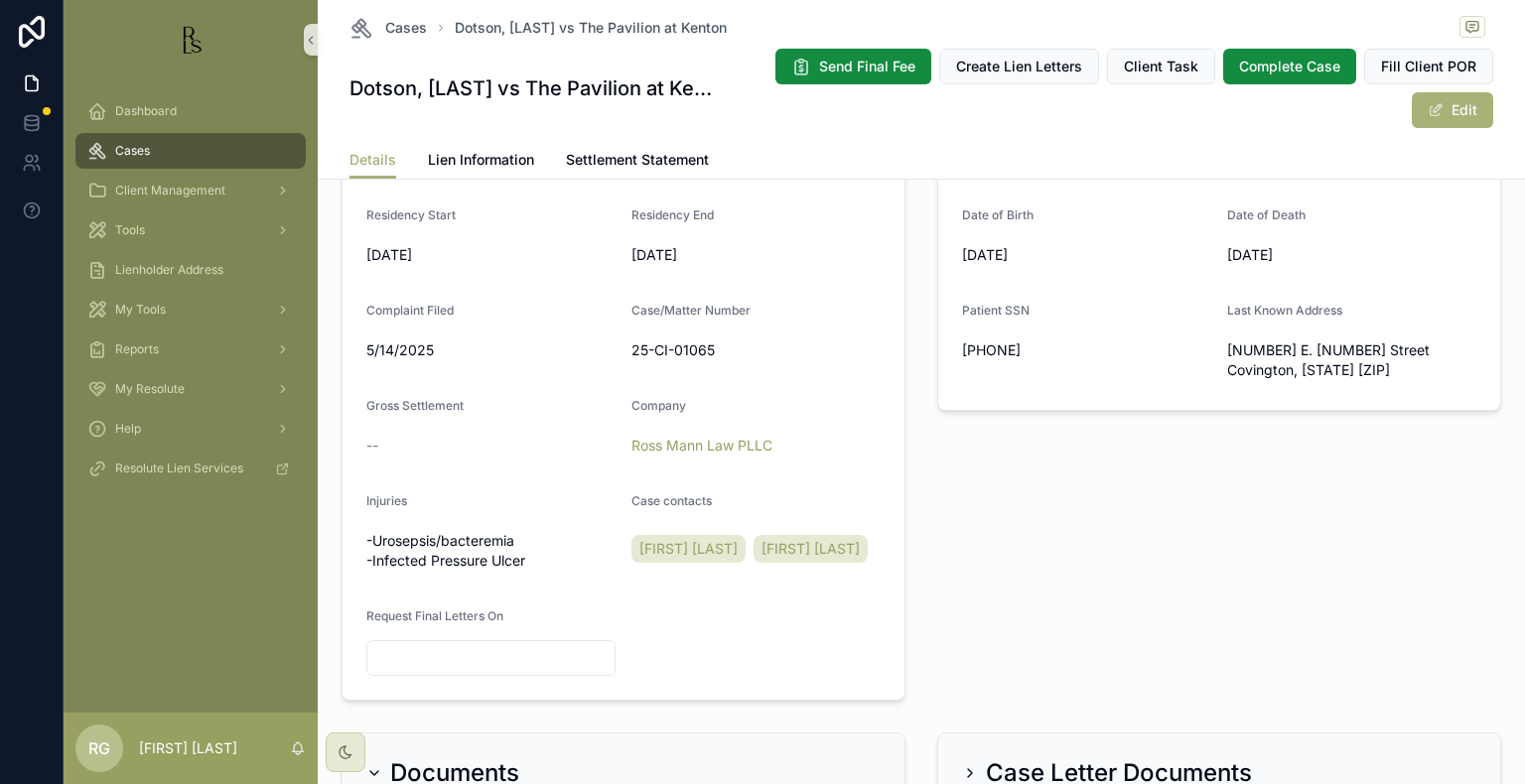 drag, startPoint x: 1325, startPoint y: 250, endPoint x: 1277, endPoint y: 298, distance: 67.882 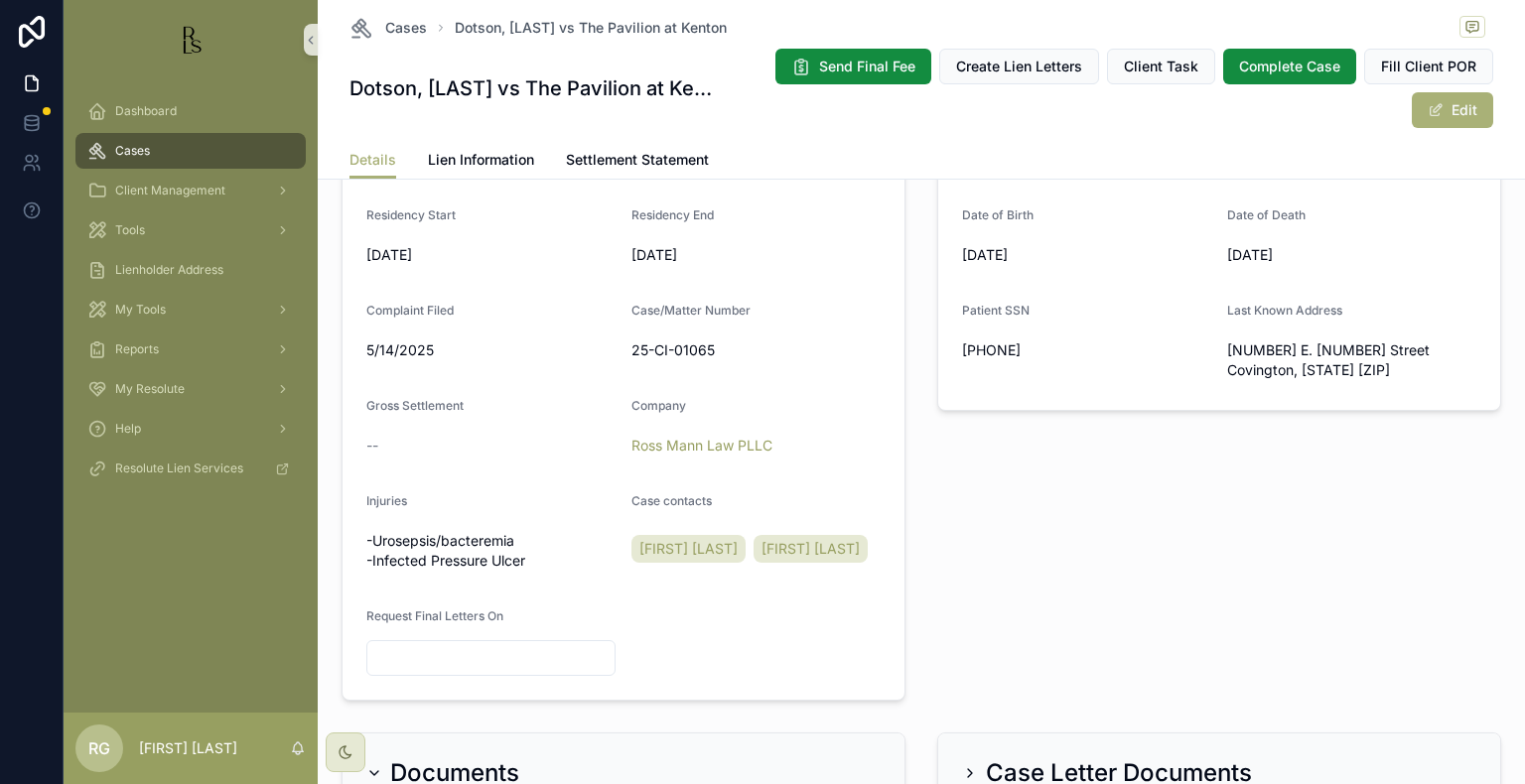 scroll, scrollTop: 496, scrollLeft: 0, axis: vertical 